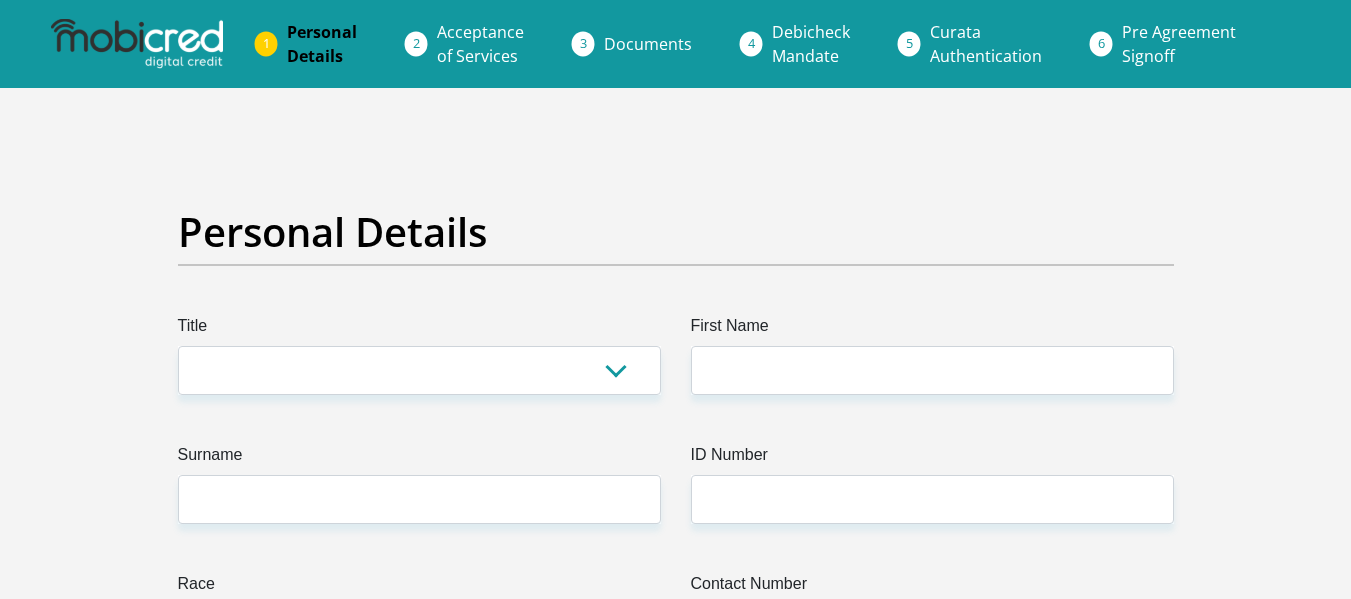 scroll, scrollTop: 0, scrollLeft: 0, axis: both 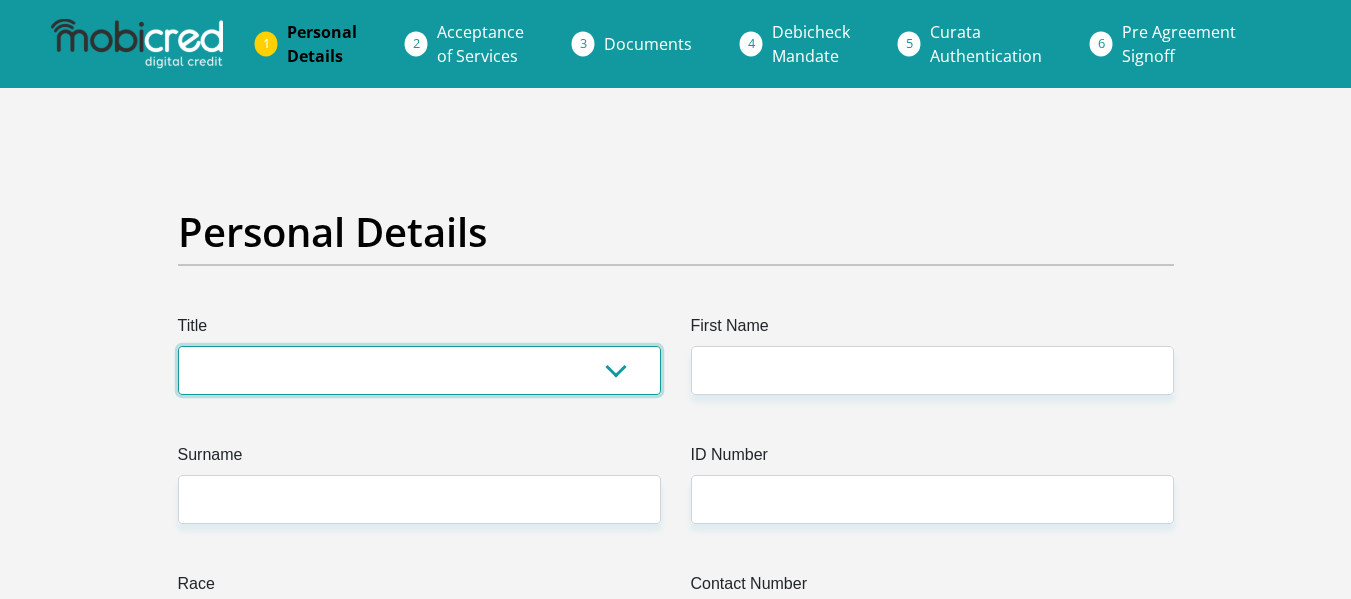 click on "Mr
Ms
Mrs
Dr
Other" at bounding box center (419, 370) 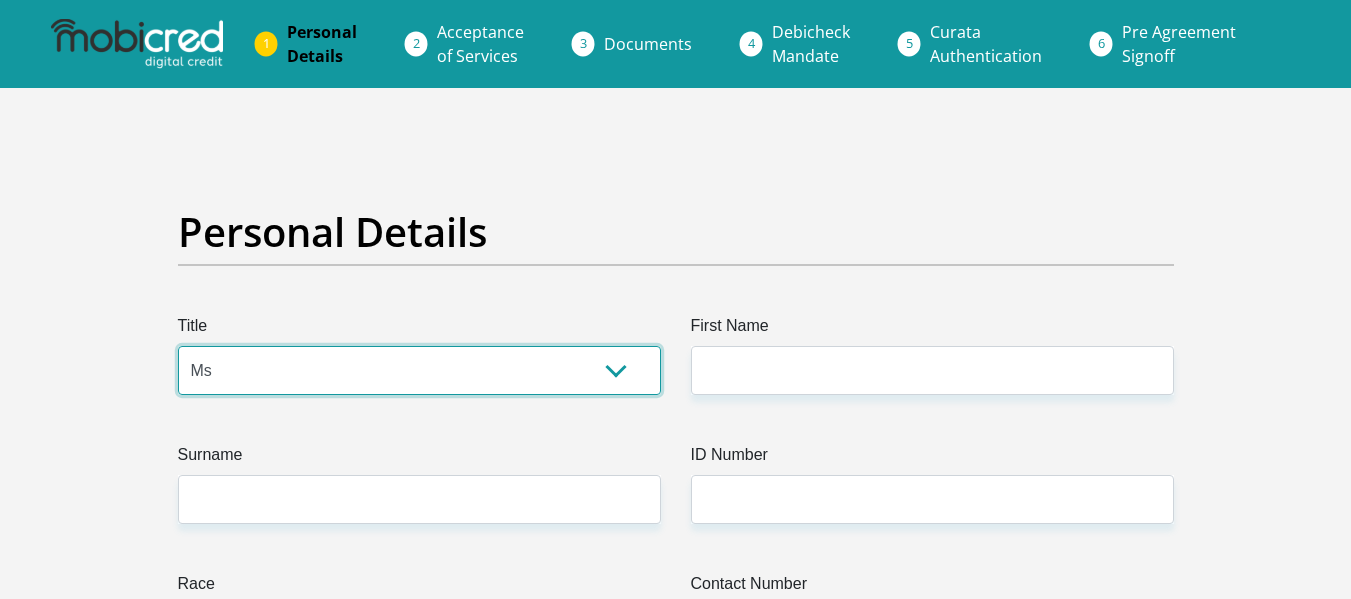 click on "Mr
Ms
Mrs
Dr
Other" at bounding box center (419, 370) 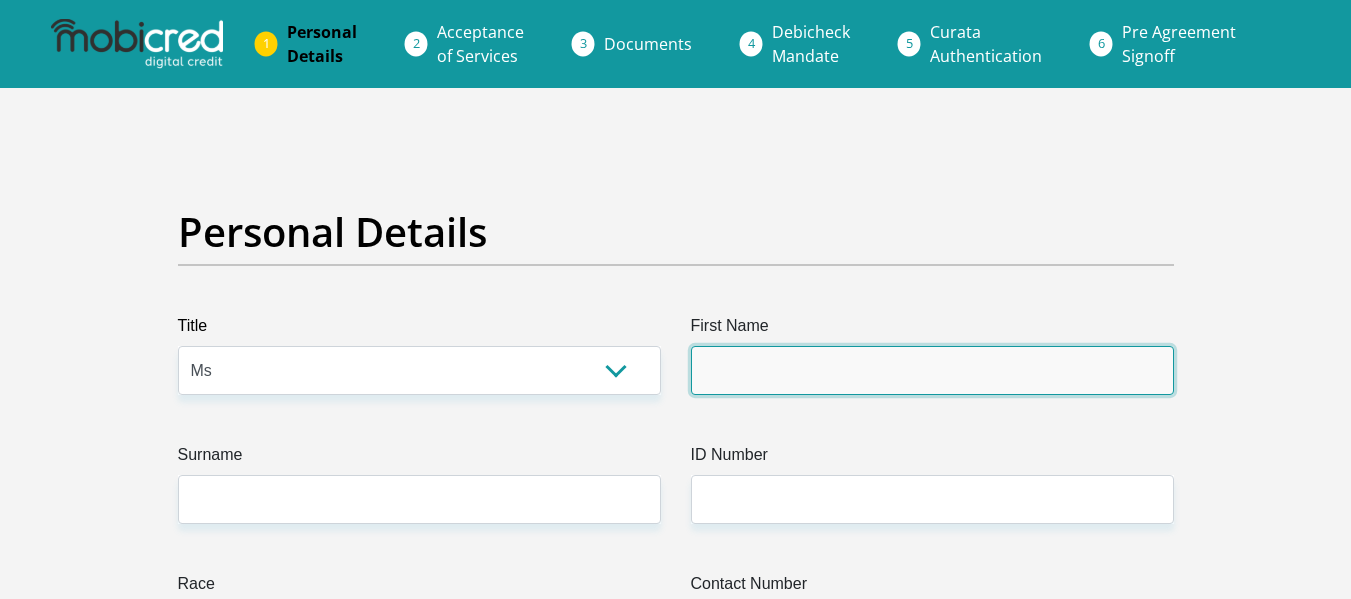 click on "First Name" at bounding box center (932, 370) 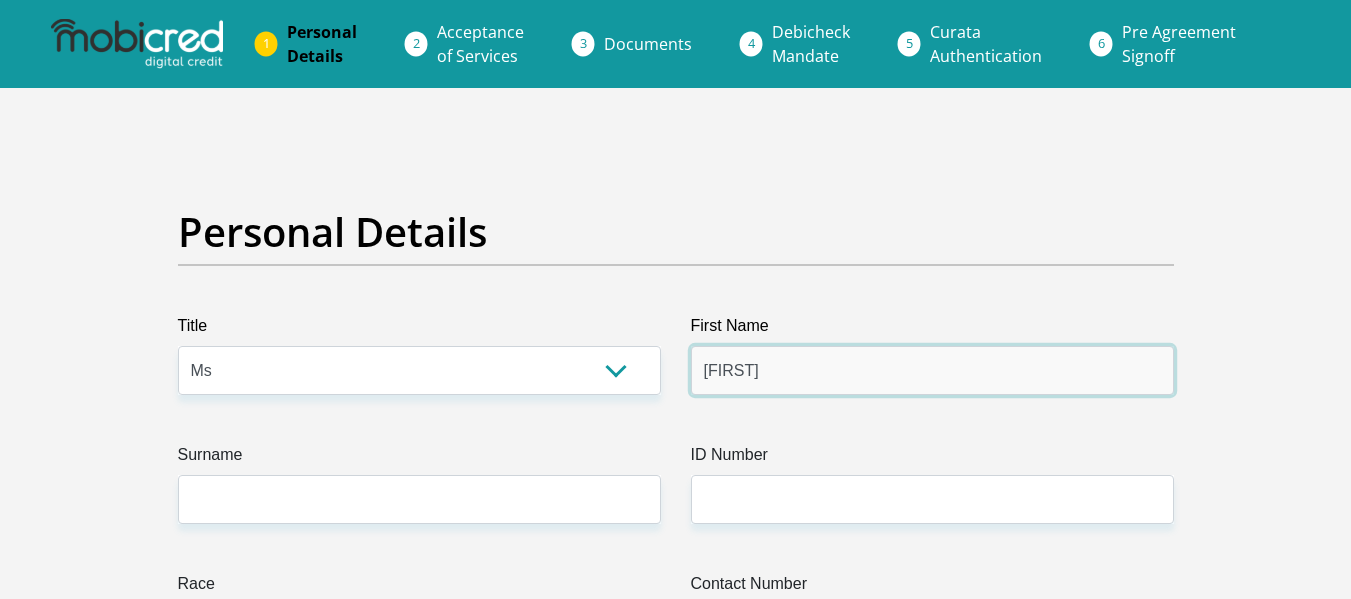 type on "[FIRST]" 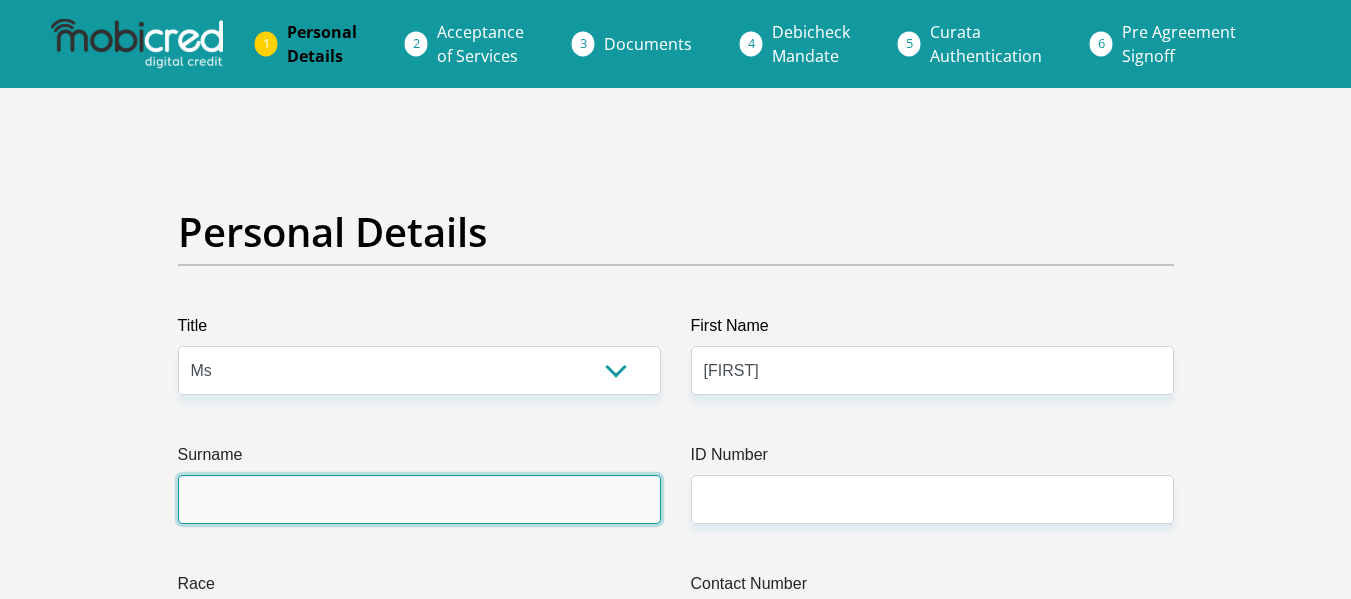 click on "Surname" at bounding box center [419, 499] 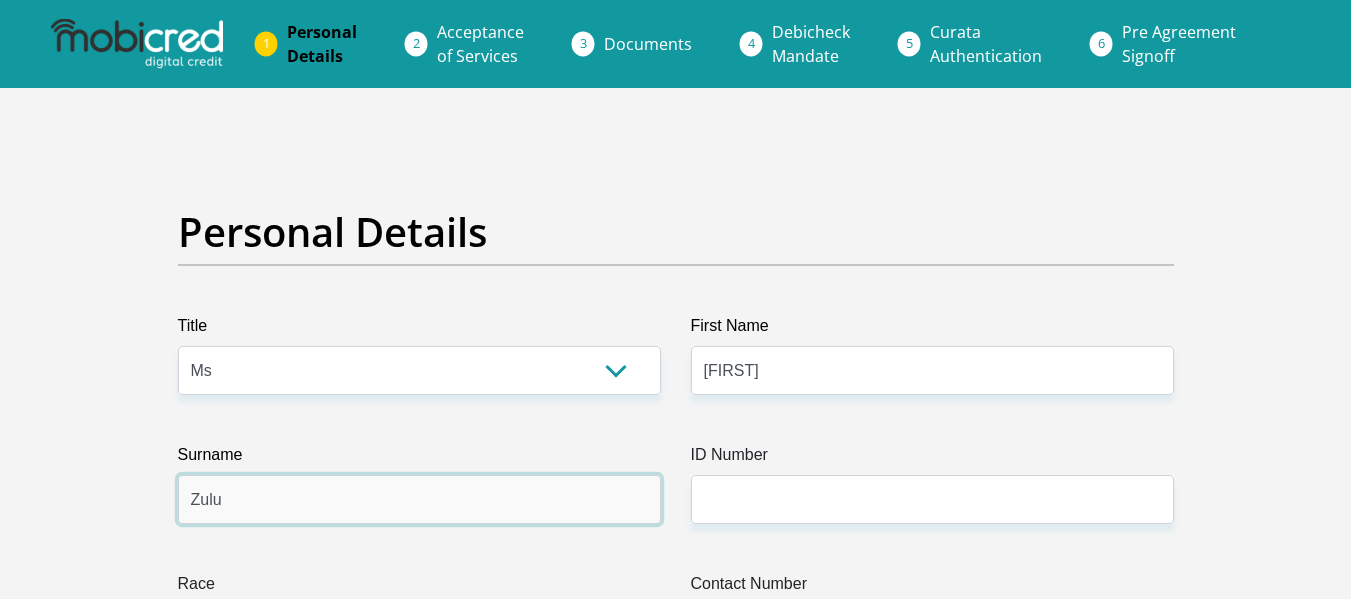 type on "Zulu" 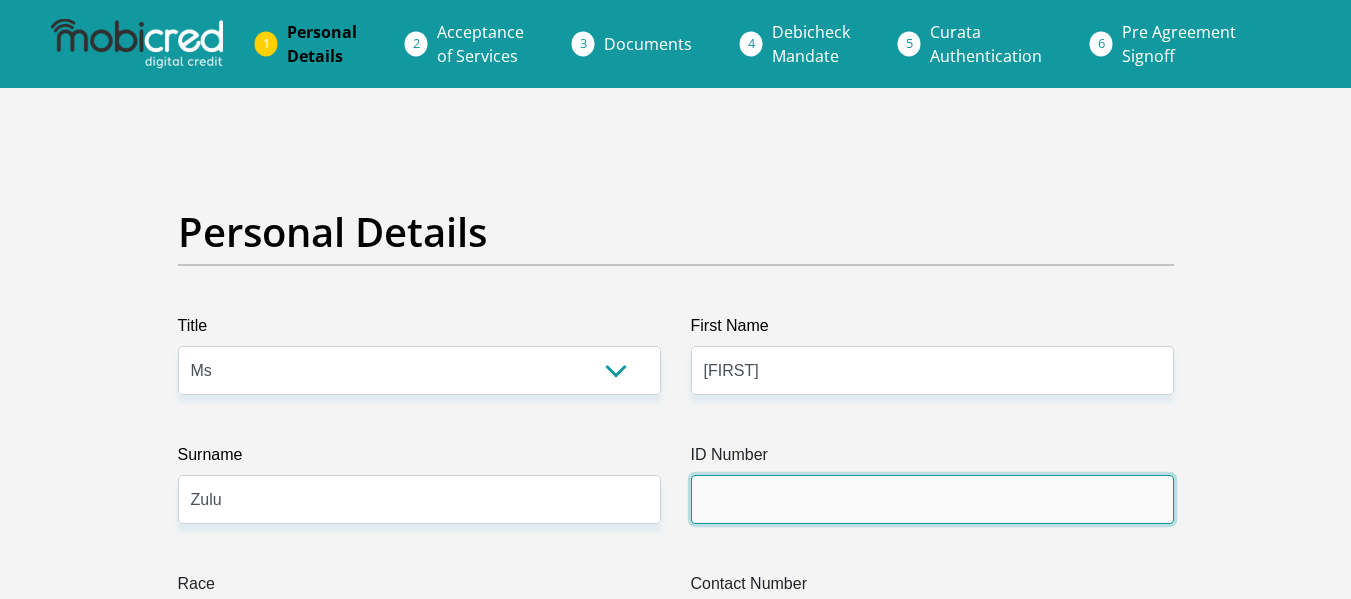 click on "ID Number" at bounding box center (932, 499) 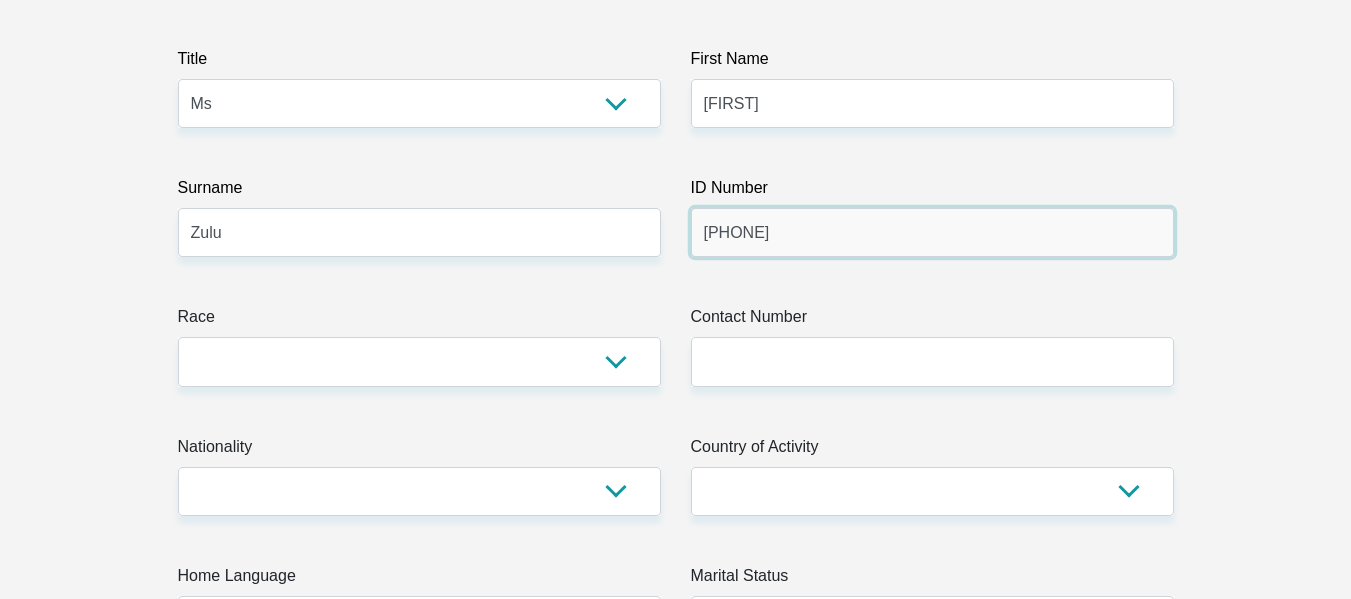 scroll, scrollTop: 320, scrollLeft: 0, axis: vertical 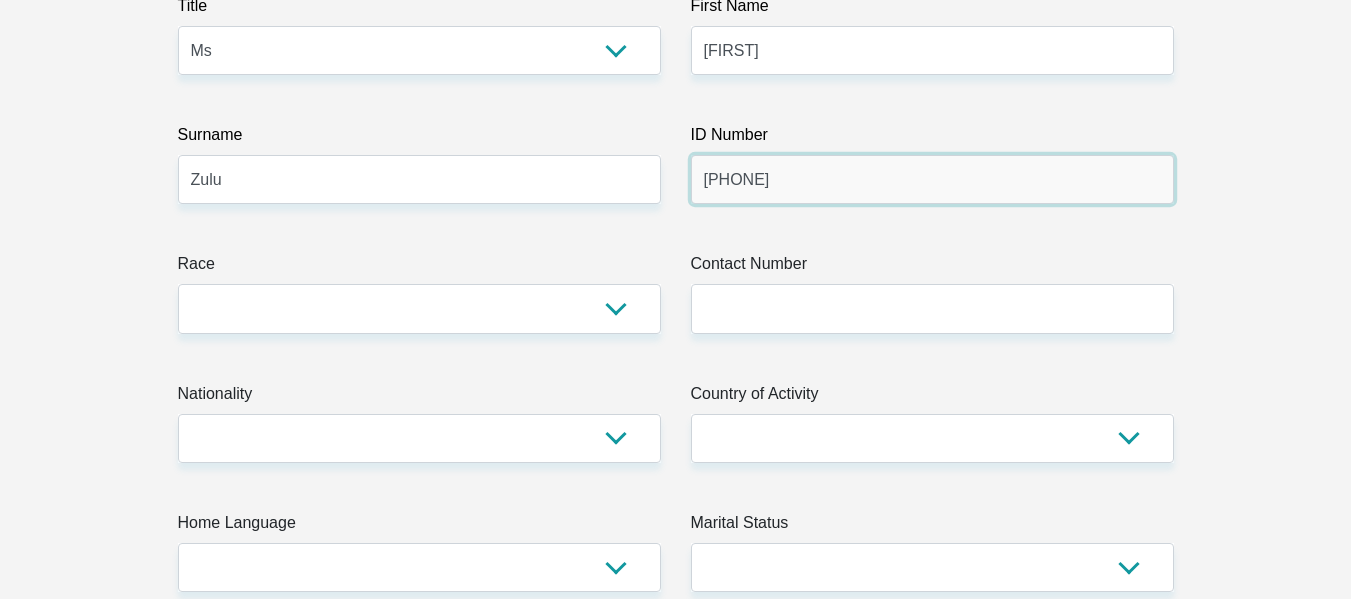 type on "[PHONE]" 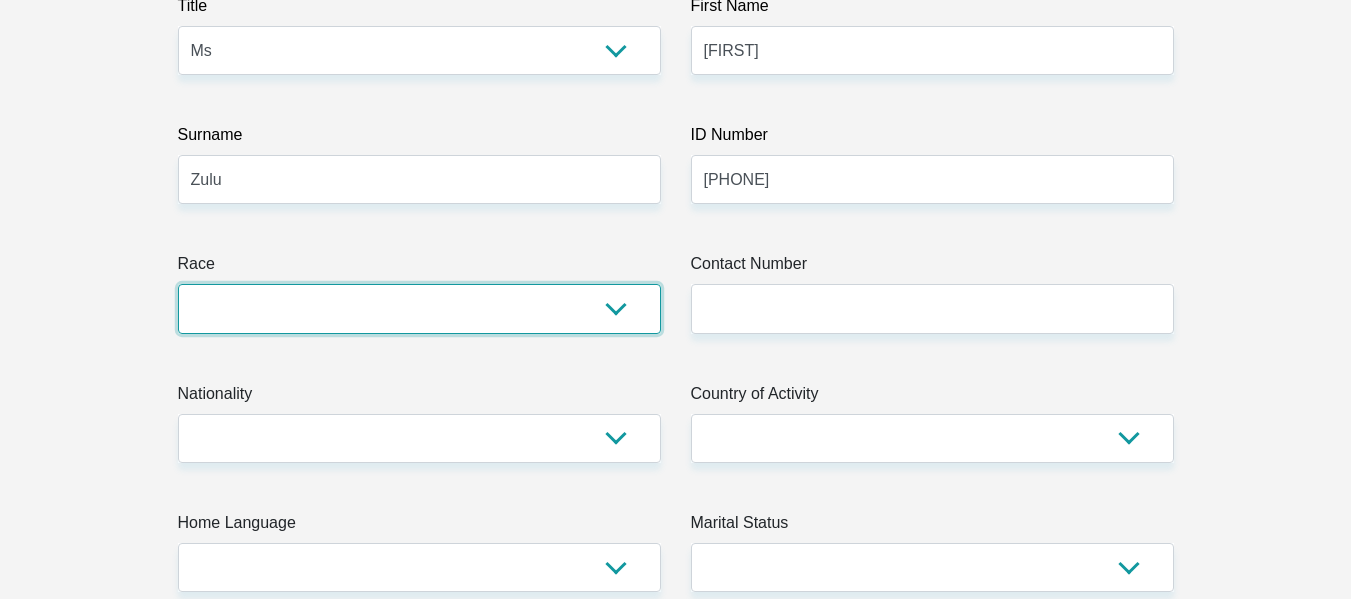 click on "Black
Coloured
Indian
White
Other" at bounding box center (419, 308) 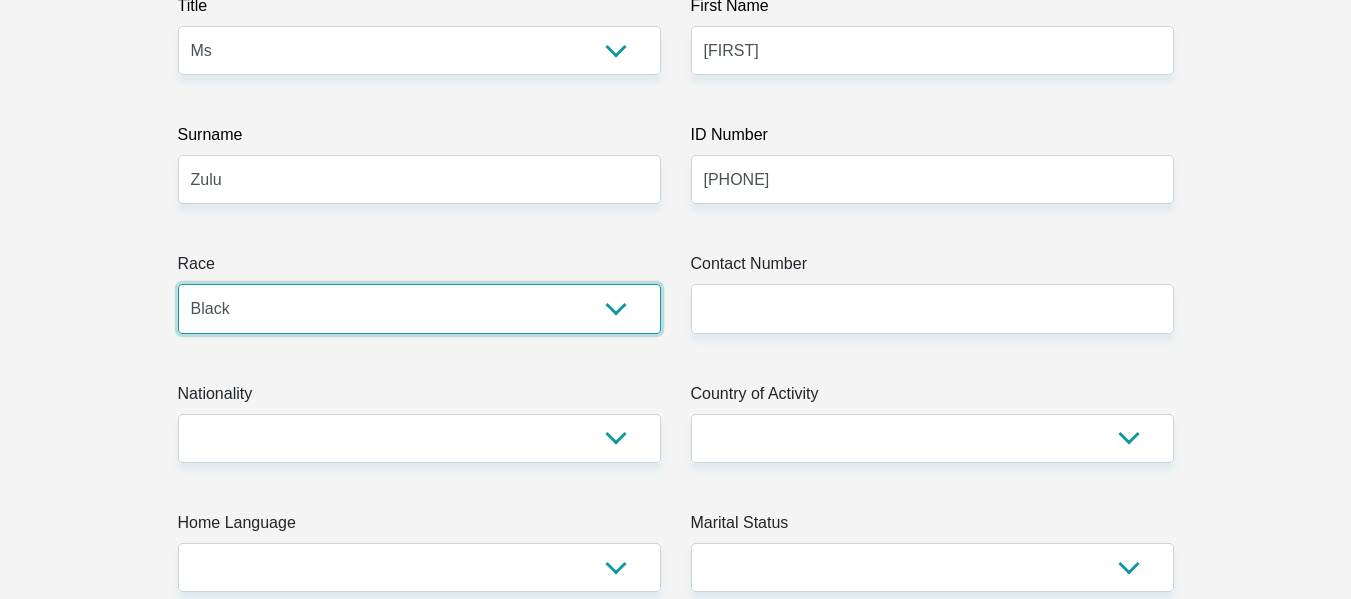 click on "Black
Coloured
Indian
White
Other" at bounding box center [419, 308] 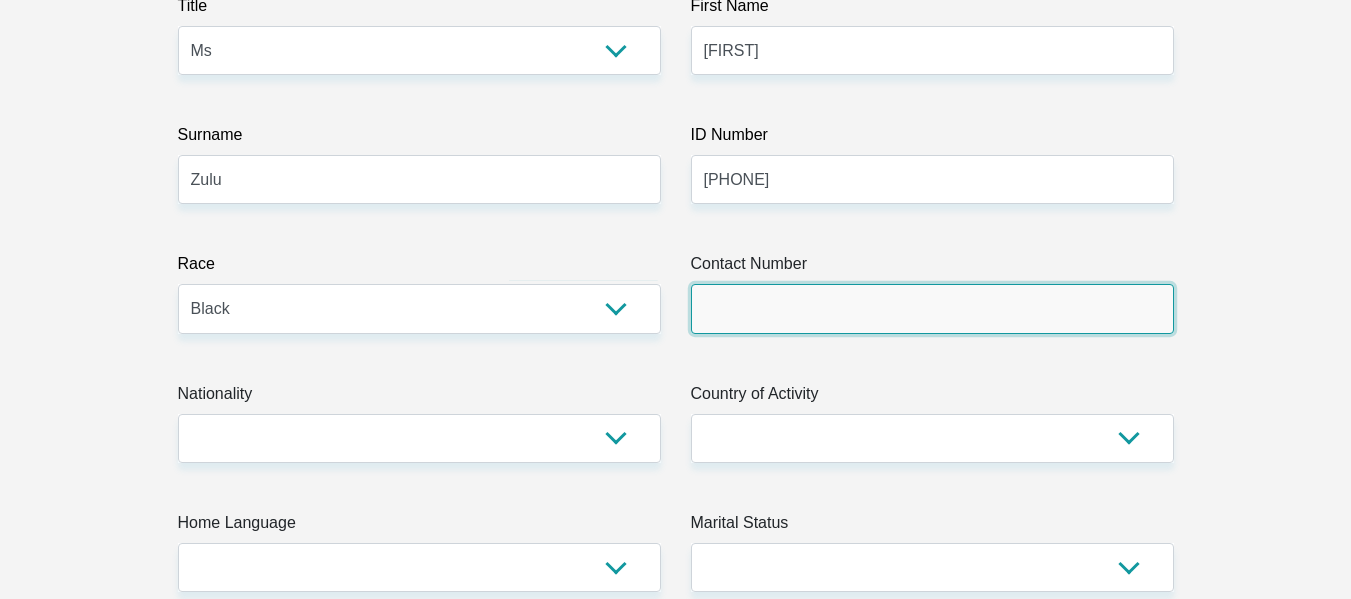 click on "Contact Number" at bounding box center [932, 308] 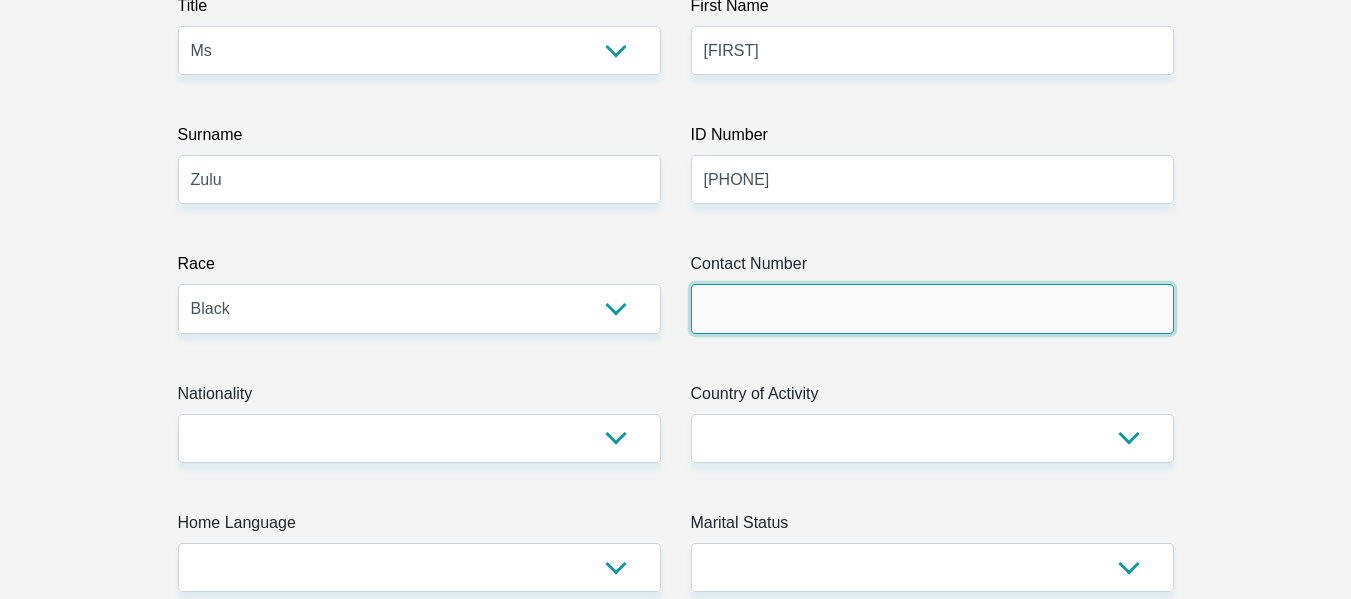 type on "[PHONE]" 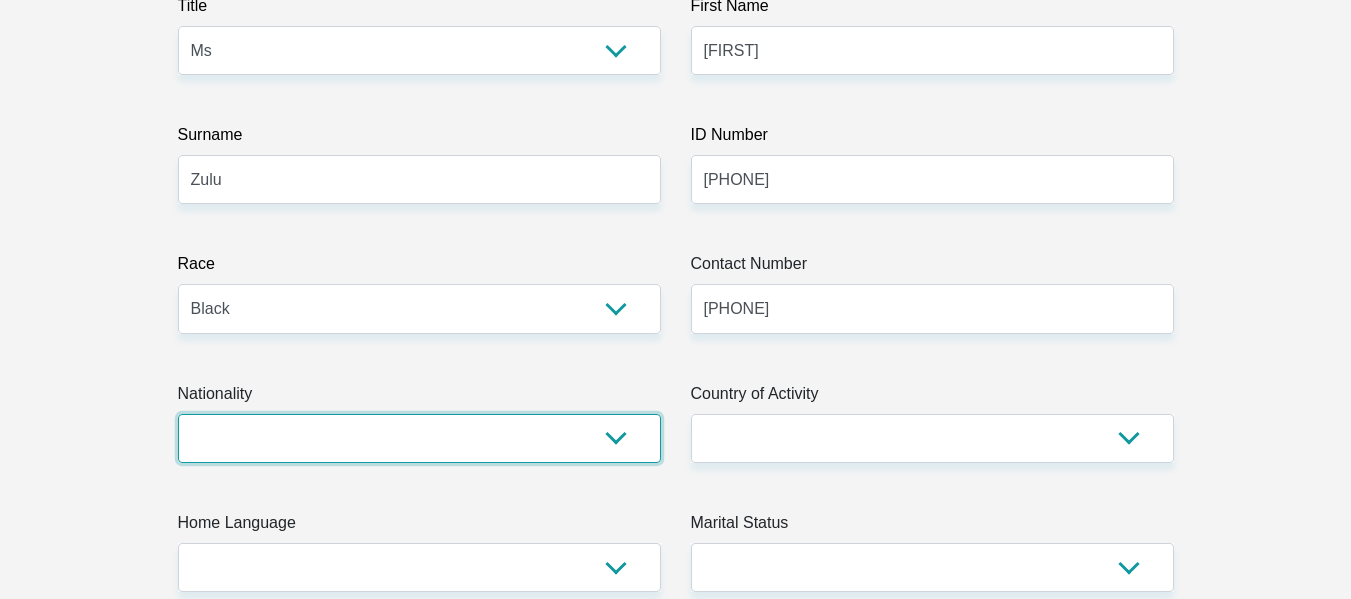 select on "ZAF" 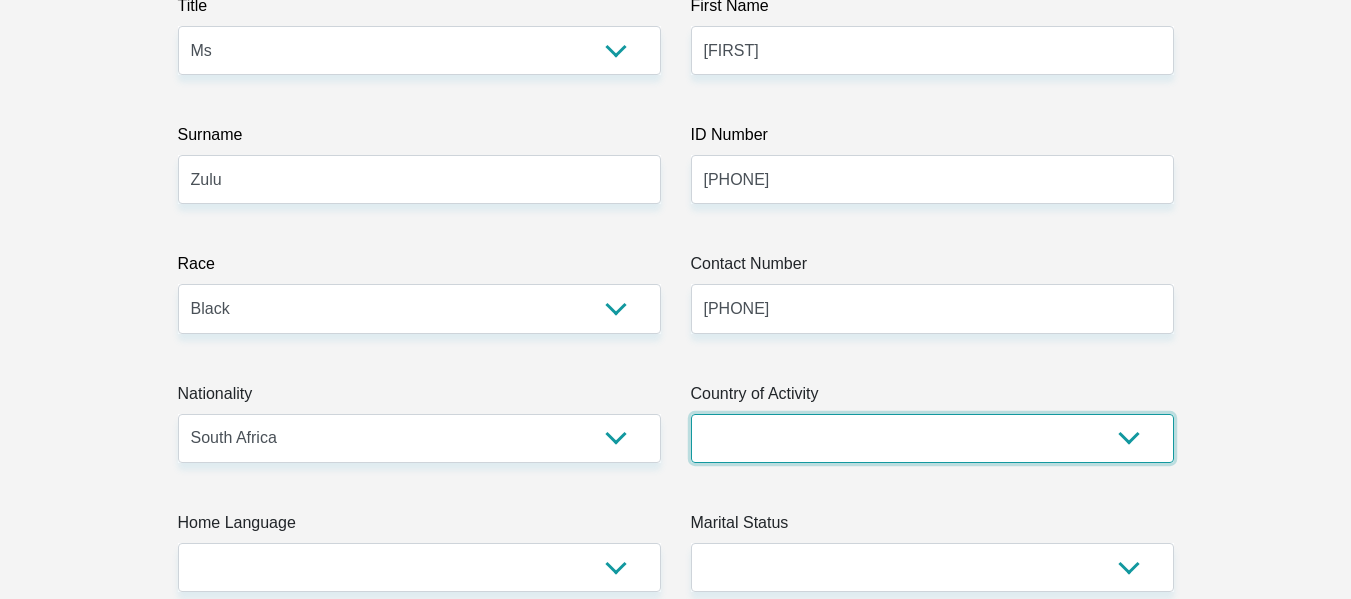 select on "ZAF" 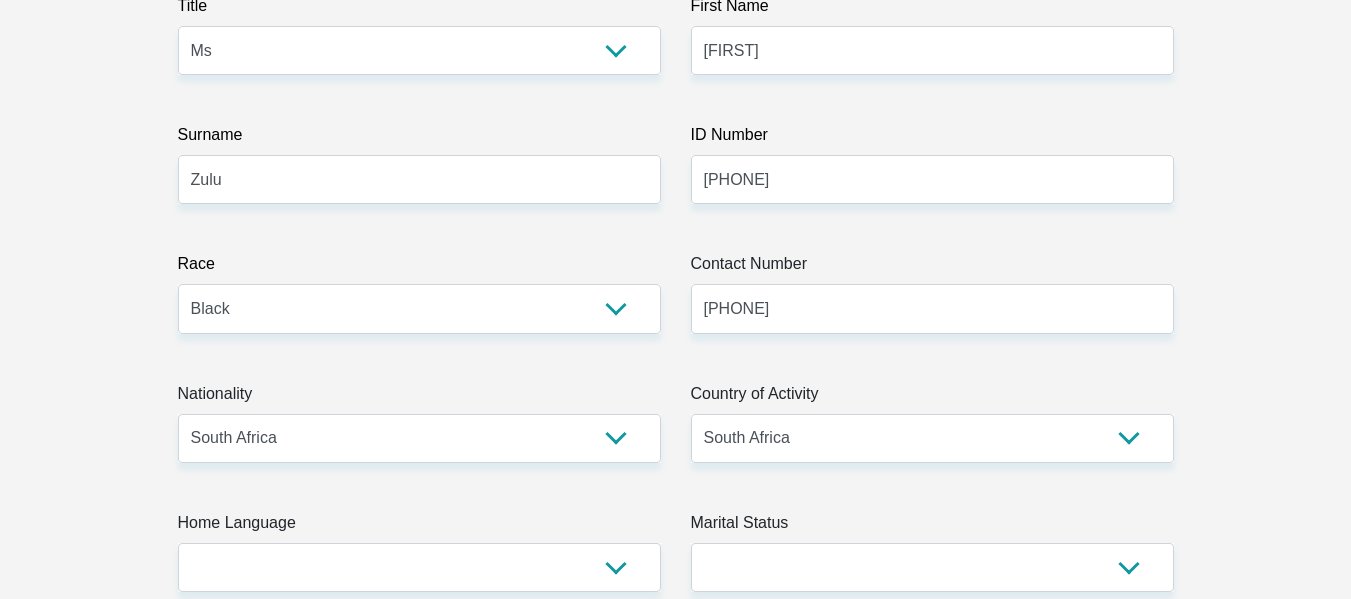type on "[NUMBER] [STREET]" 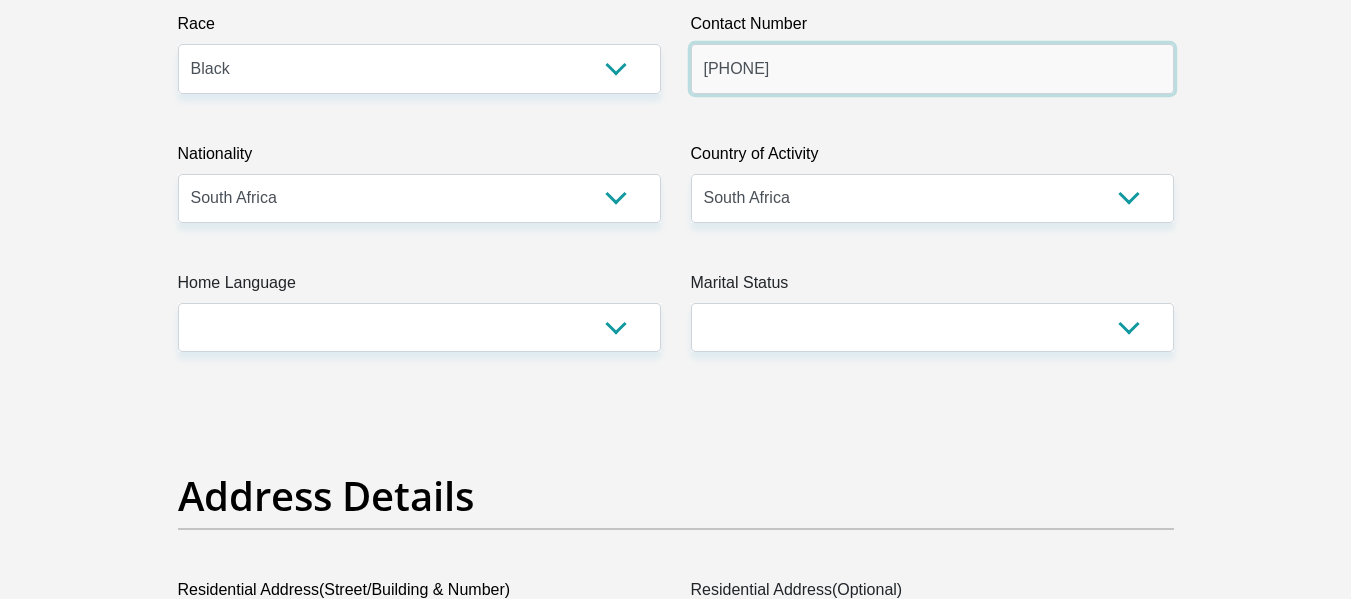 scroll, scrollTop: 600, scrollLeft: 0, axis: vertical 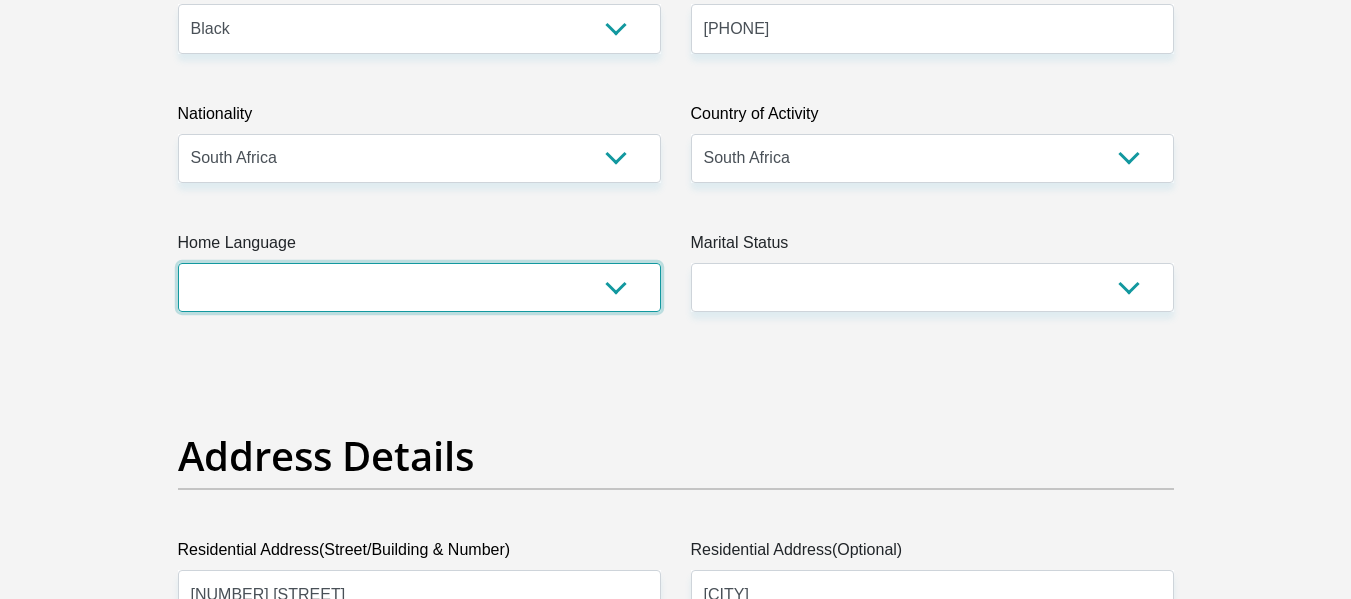 click on "Afrikaans
English
Sepedi
South Ndebele
Southern Sotho
Swati
Tsonga
Tswana
Venda
Xhosa
Zulu
Other" at bounding box center [419, 287] 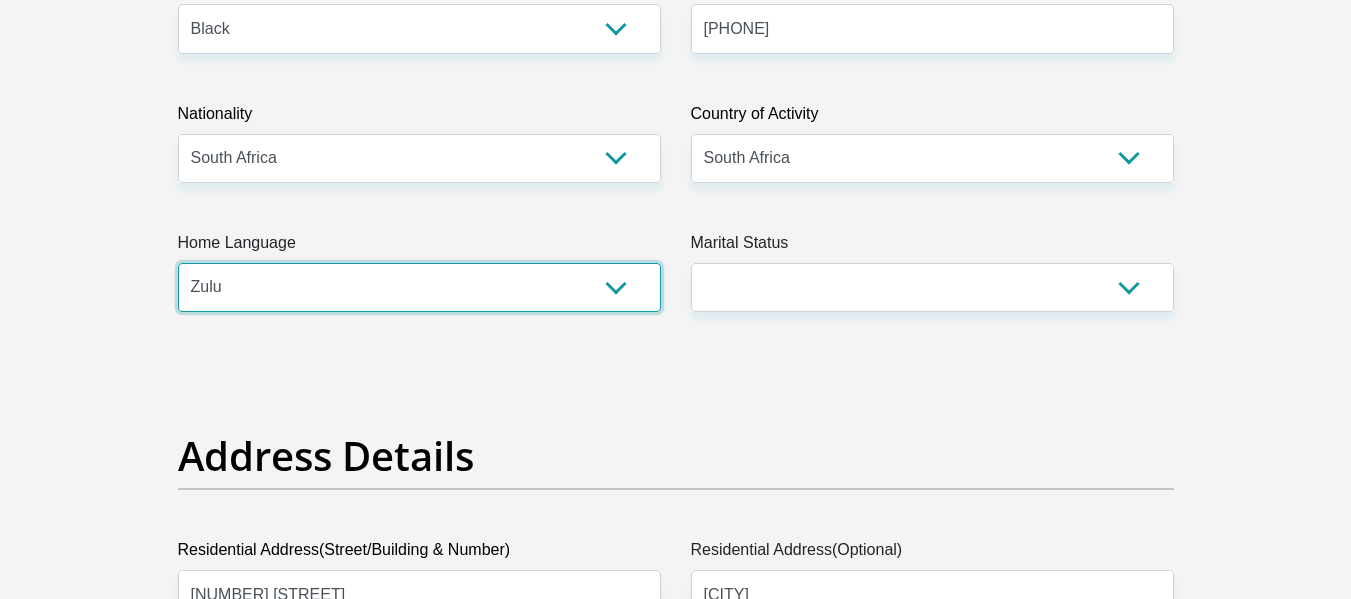 click on "Afrikaans
English
Sepedi
South Ndebele
Southern Sotho
Swati
Tsonga
Tswana
Venda
Xhosa
Zulu
Other" at bounding box center (419, 287) 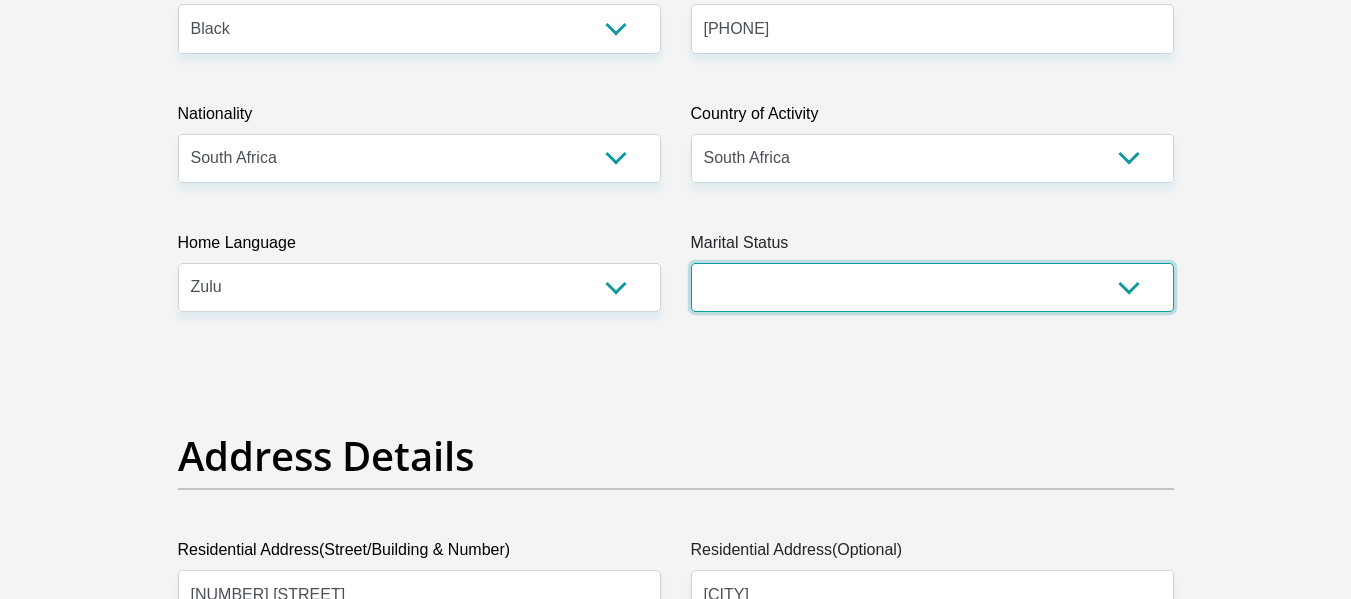 click on "Married ANC
Single
Divorced
Widowed
Married COP or Customary Law" at bounding box center (932, 287) 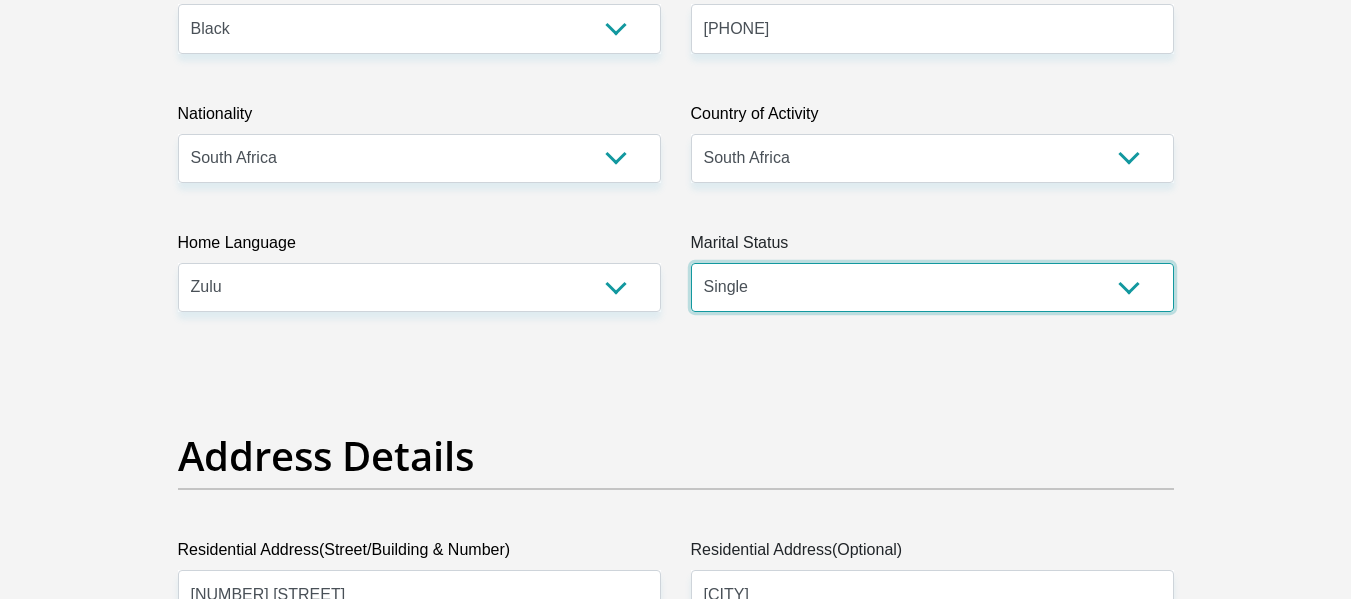 click on "Married ANC
Single
Divorced
Widowed
Married COP or Customary Law" at bounding box center (932, 287) 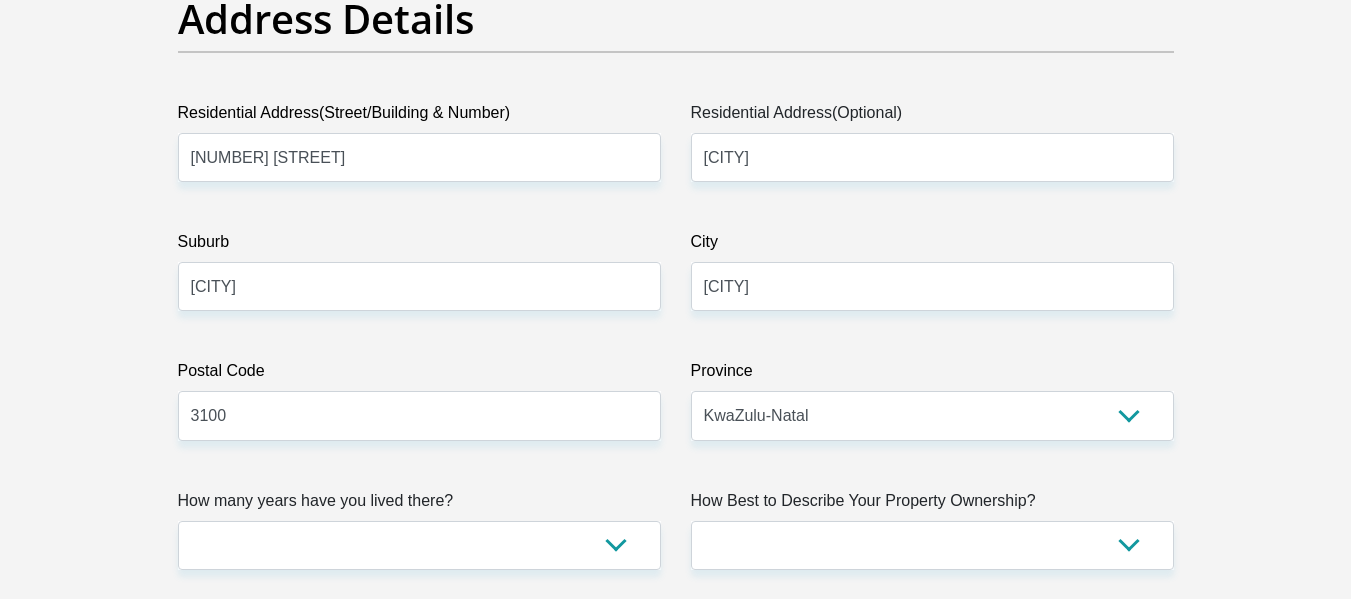 scroll, scrollTop: 1040, scrollLeft: 0, axis: vertical 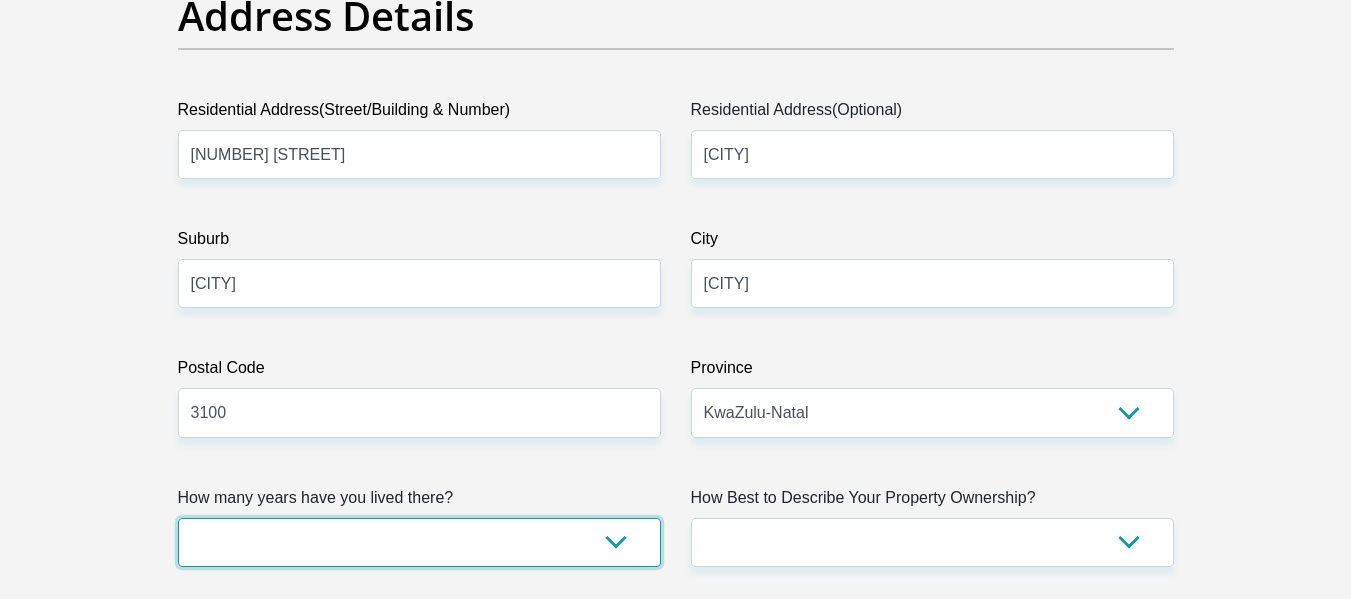 click on "less than 1 year
1-3 years
3-5 years
5+ years" at bounding box center [419, 542] 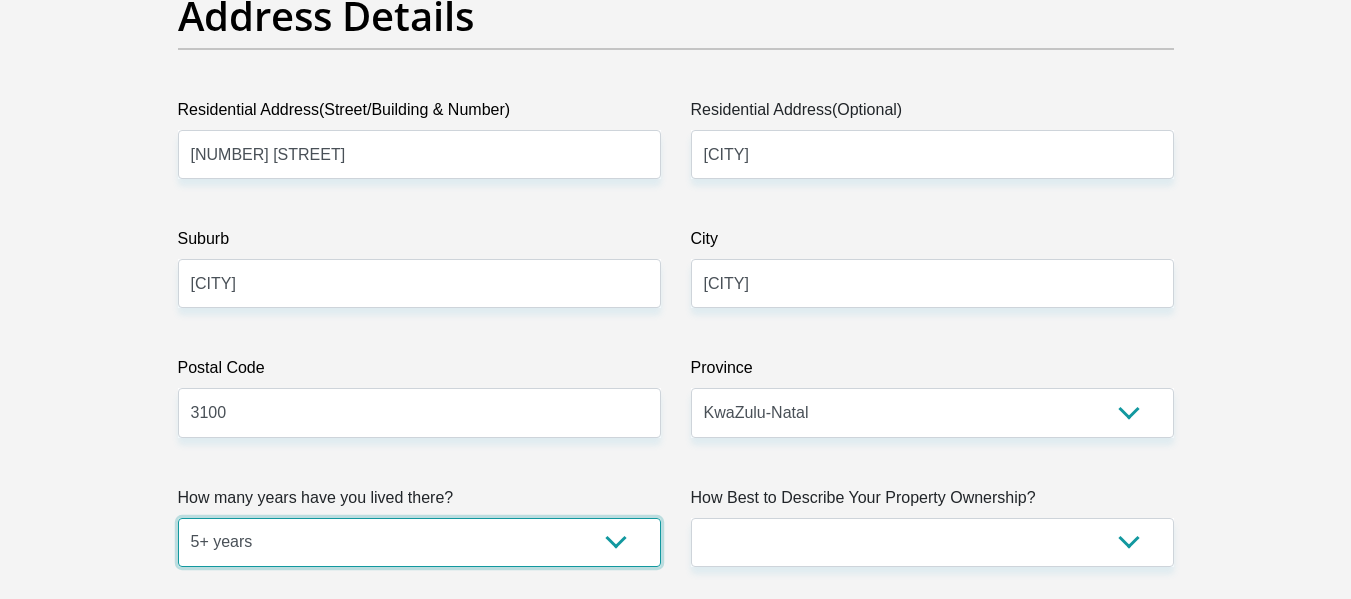 click on "less than 1 year
1-3 years
3-5 years
5+ years" at bounding box center (419, 542) 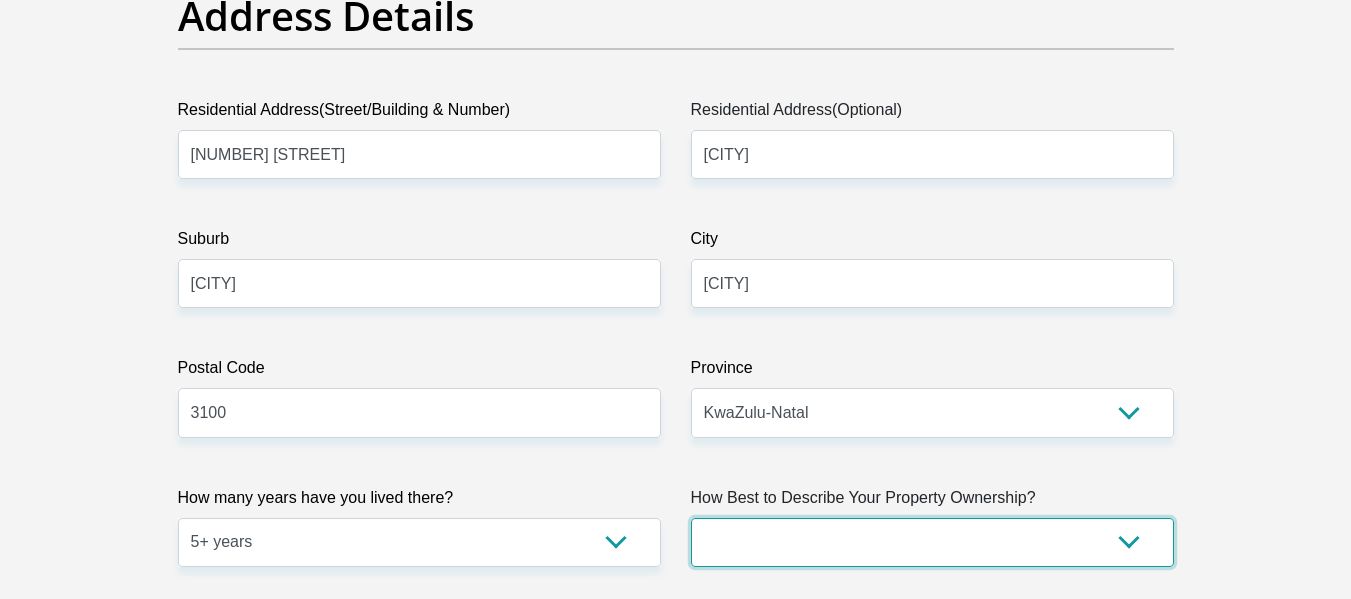 click on "Owned
Rented
Family Owned
Company Dwelling" at bounding box center (932, 542) 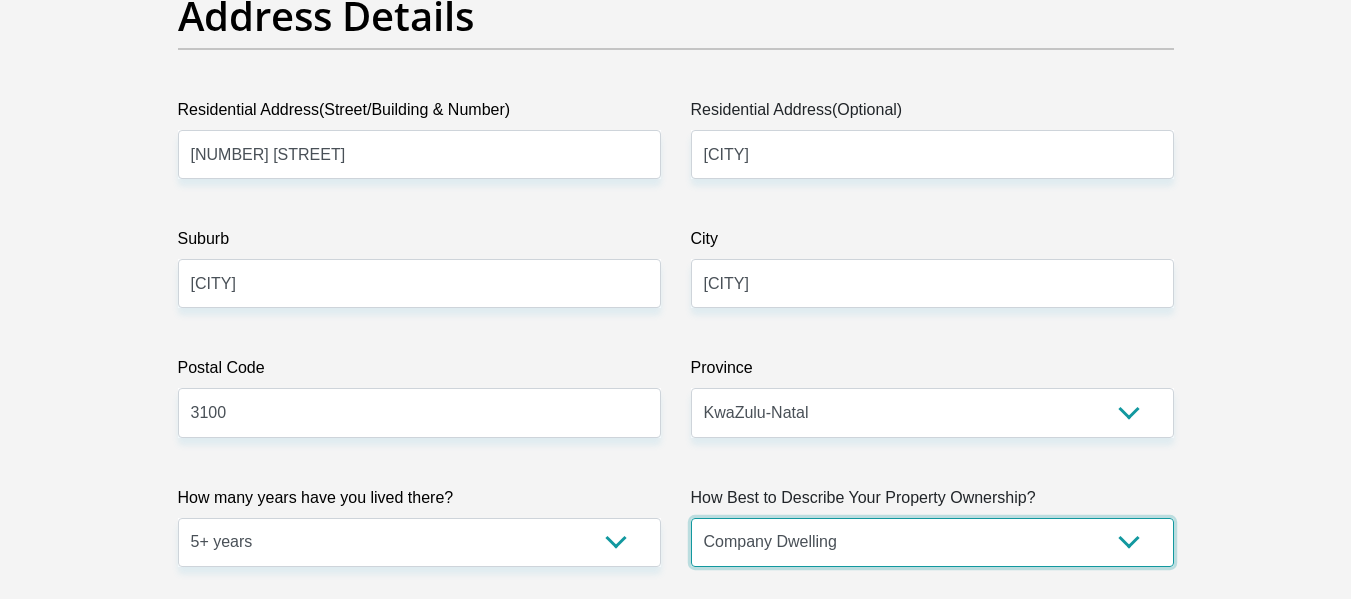 click on "Owned
Rented
Family Owned
Company Dwelling" at bounding box center (932, 542) 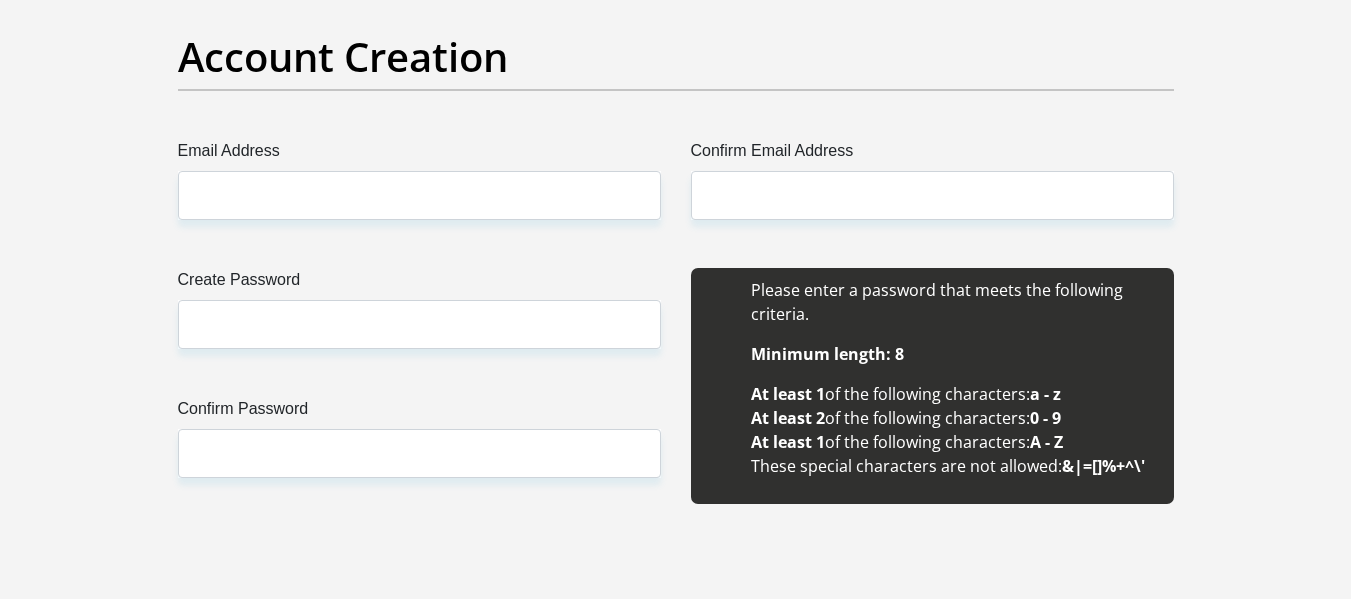 scroll, scrollTop: 1707, scrollLeft: 0, axis: vertical 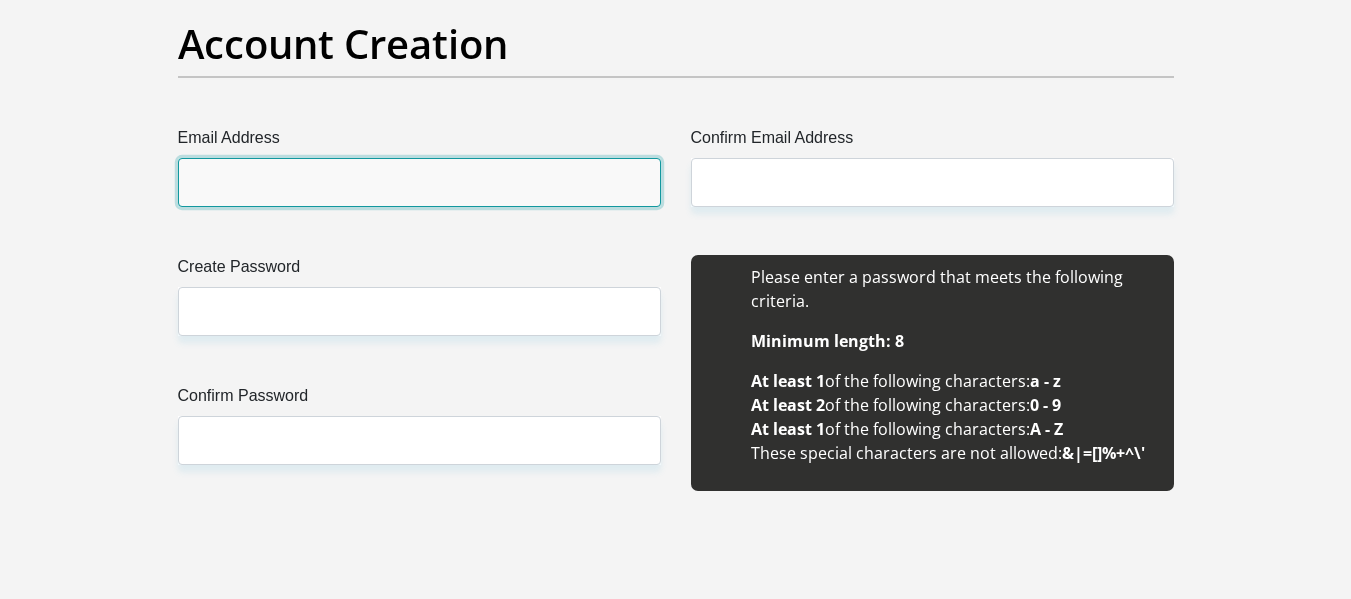 click on "Email Address" at bounding box center (419, 182) 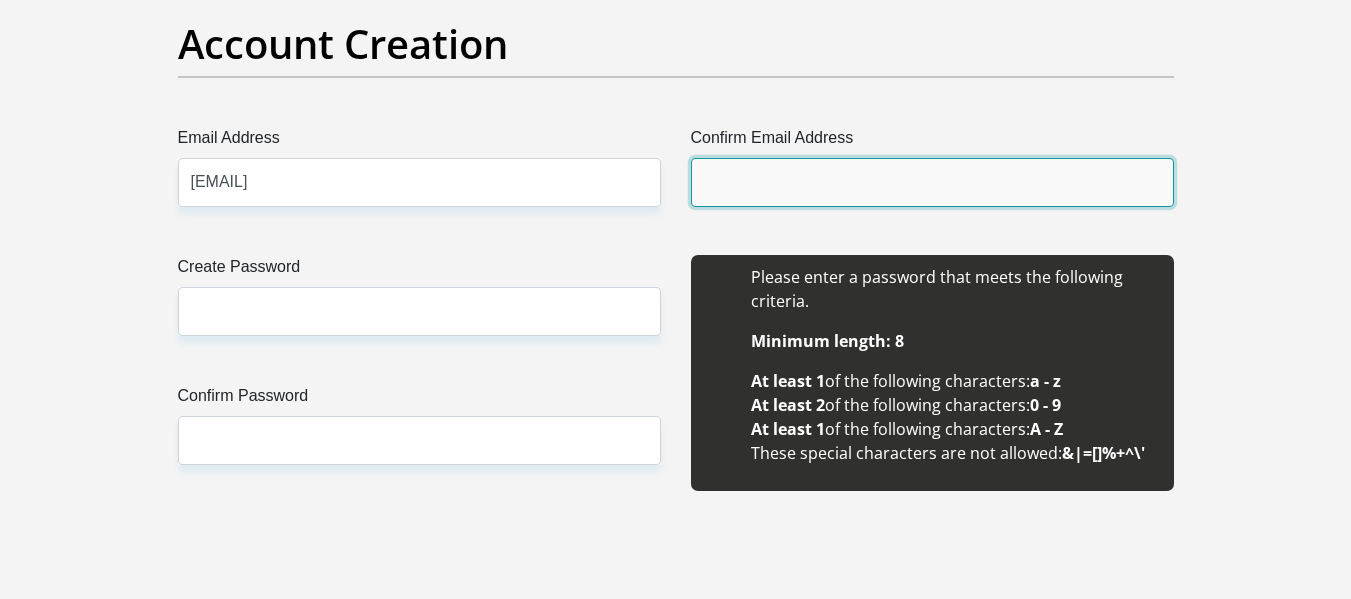 type on "[EMAIL]" 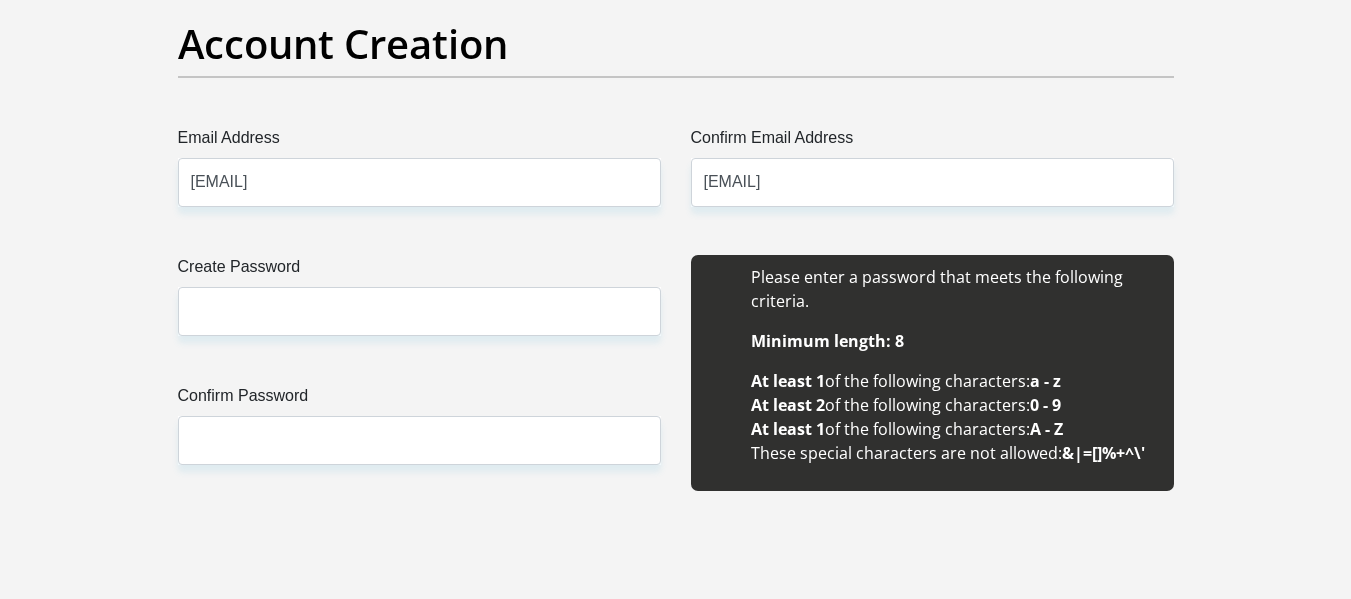 type 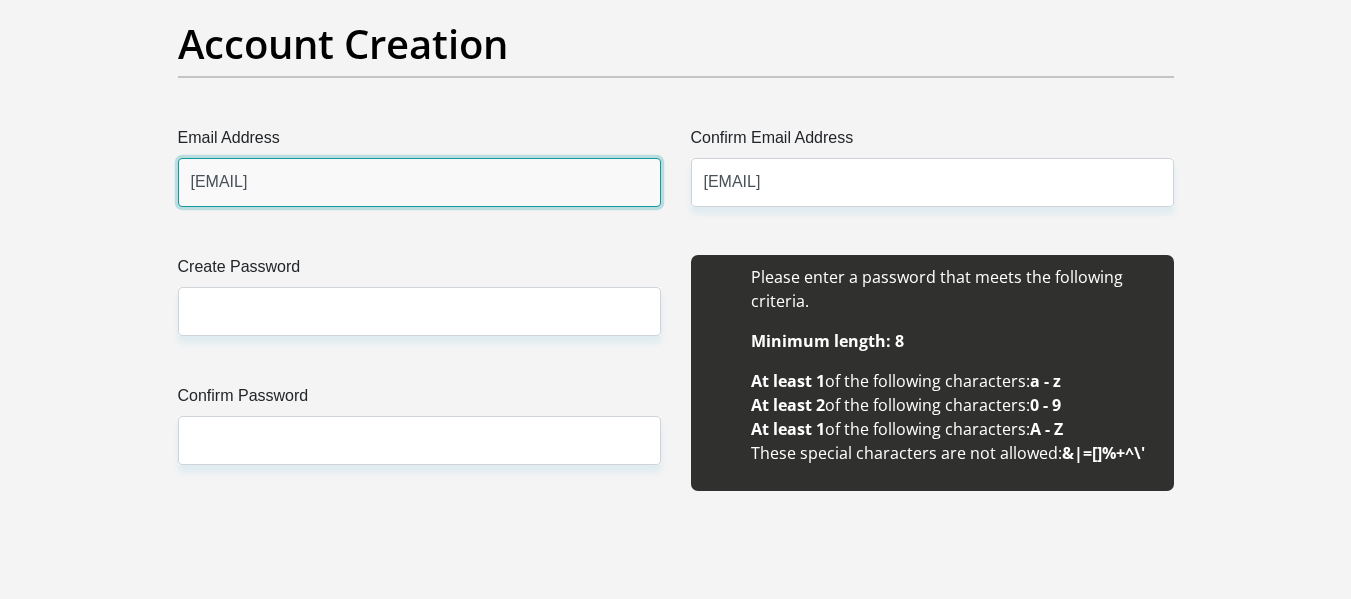 type 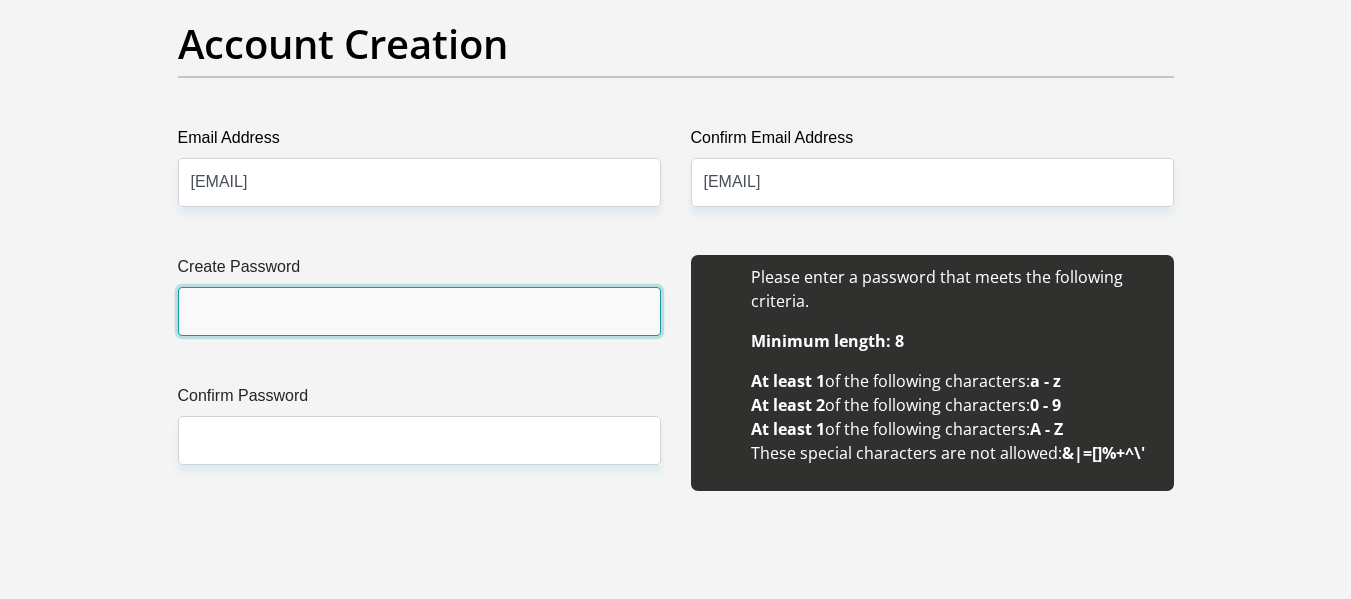click on "Create Password" at bounding box center [419, 311] 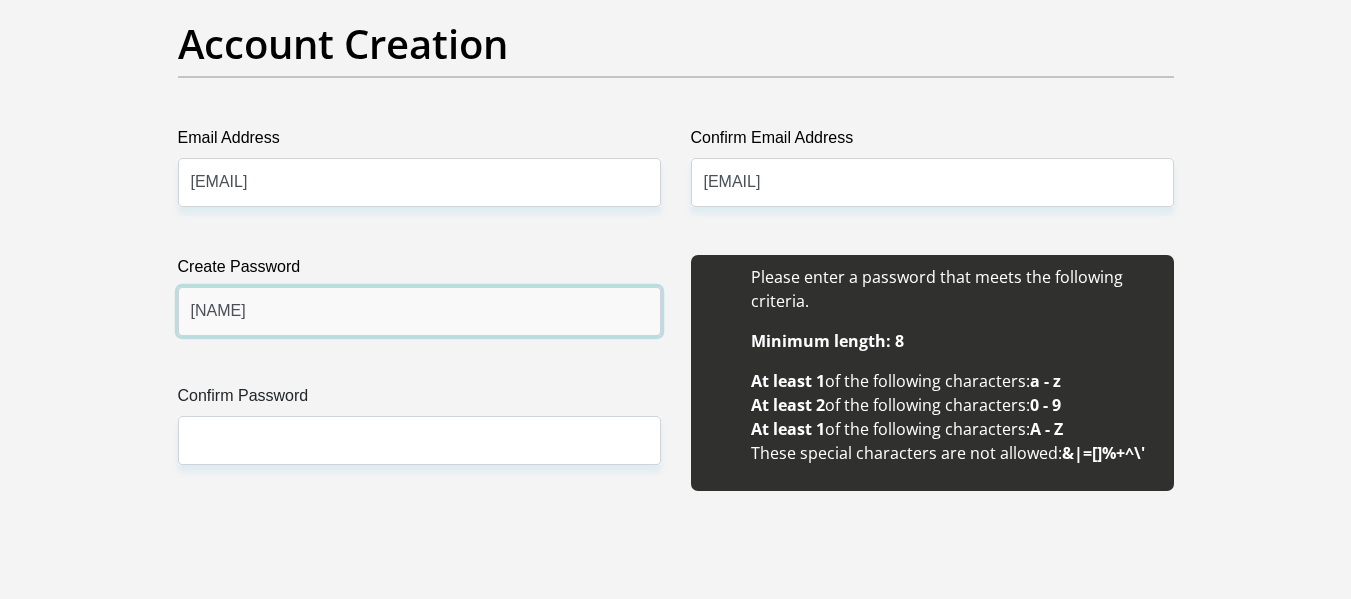 type on "[NAME]" 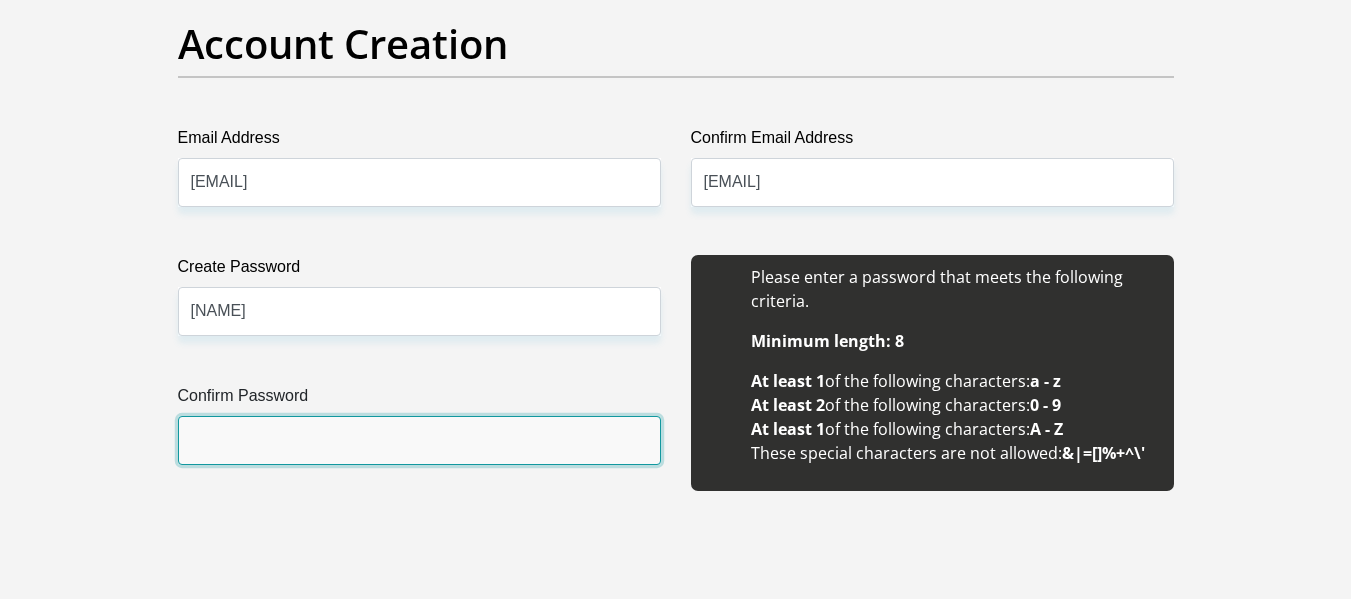 click on "Confirm Password" at bounding box center [419, 440] 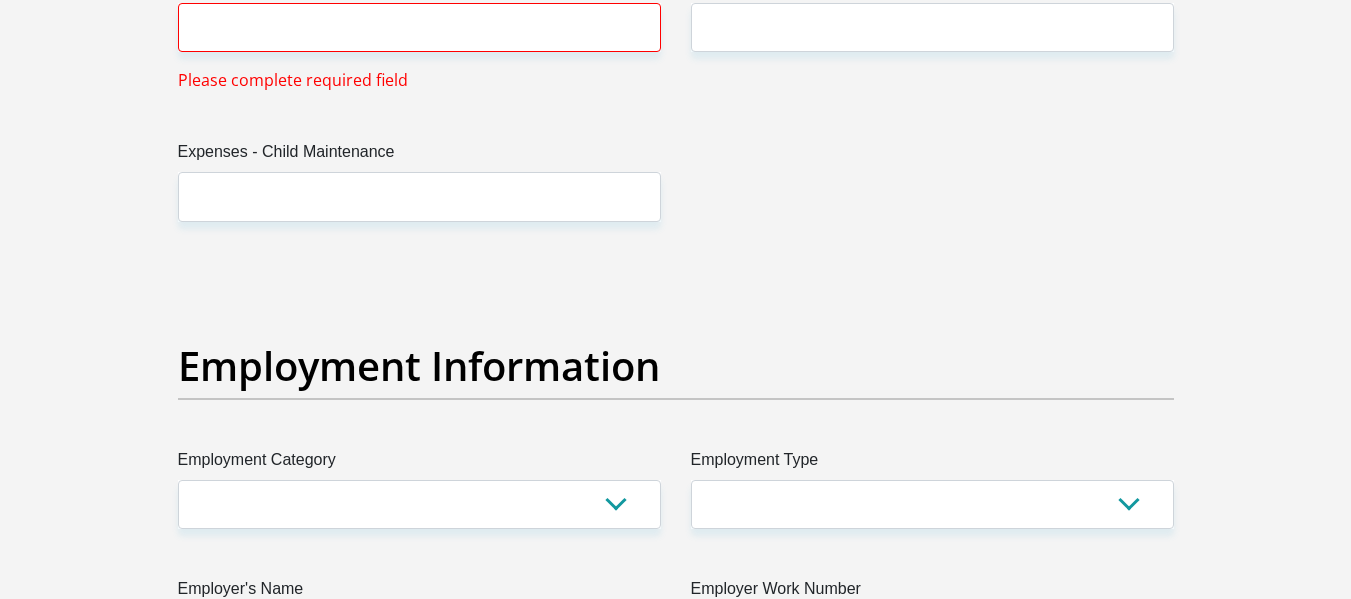 scroll, scrollTop: 3370, scrollLeft: 0, axis: vertical 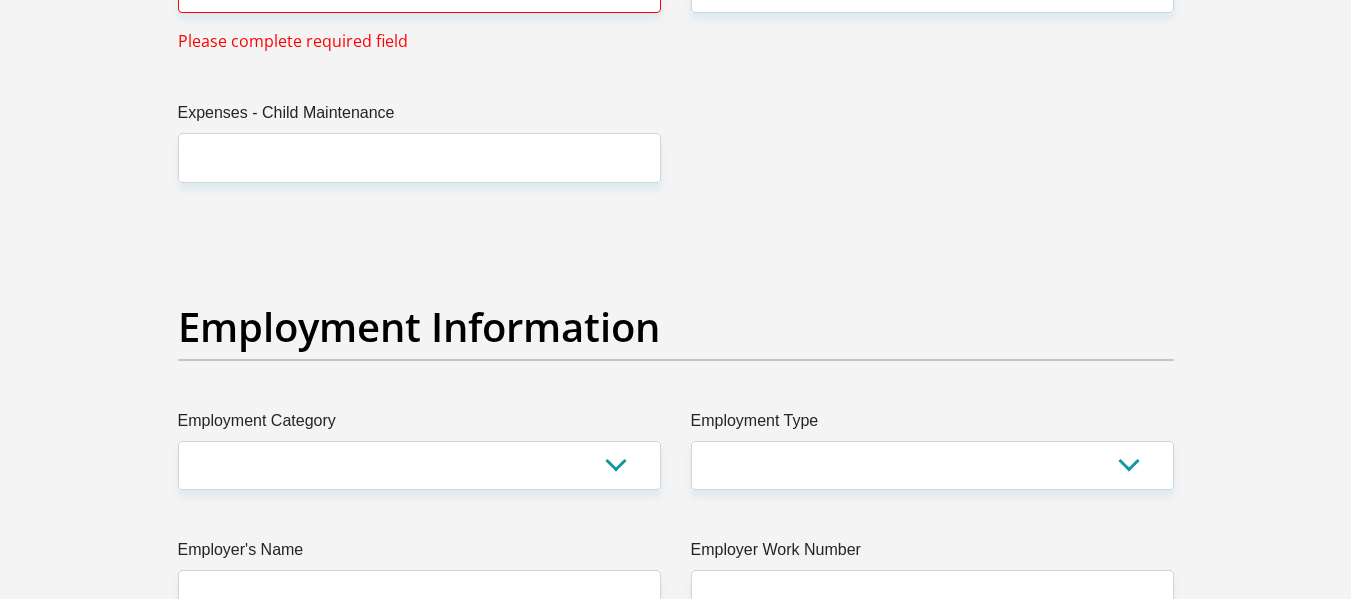 type on "[NAME]" 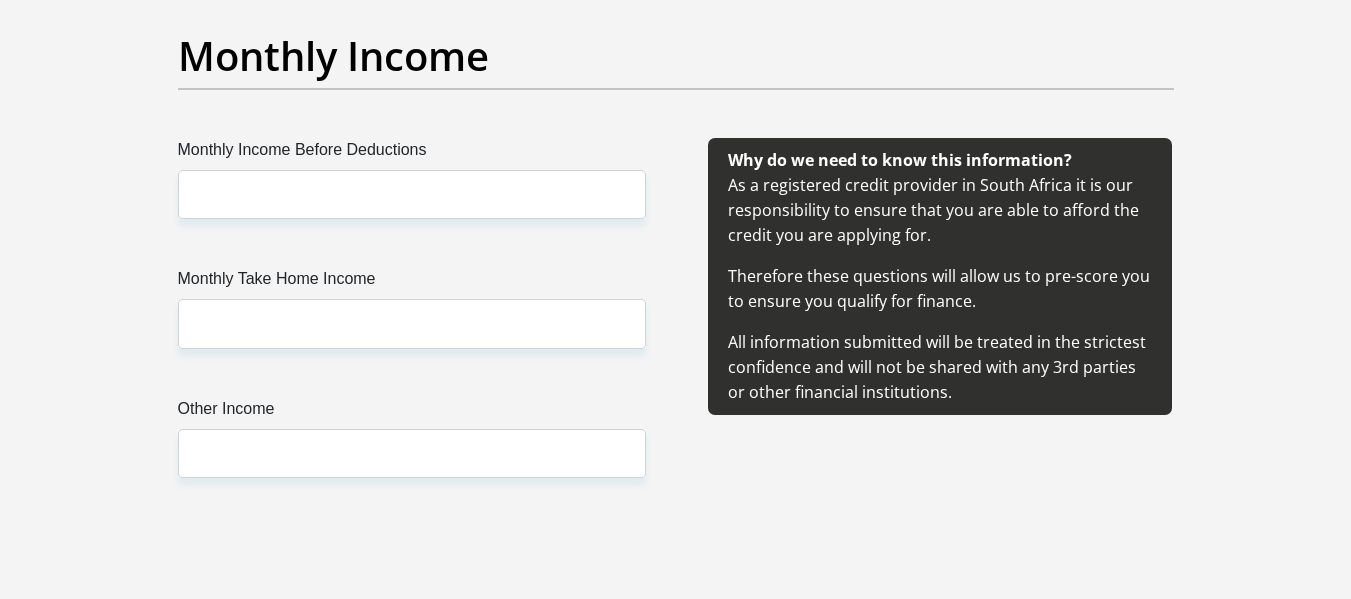 scroll, scrollTop: 2283, scrollLeft: 0, axis: vertical 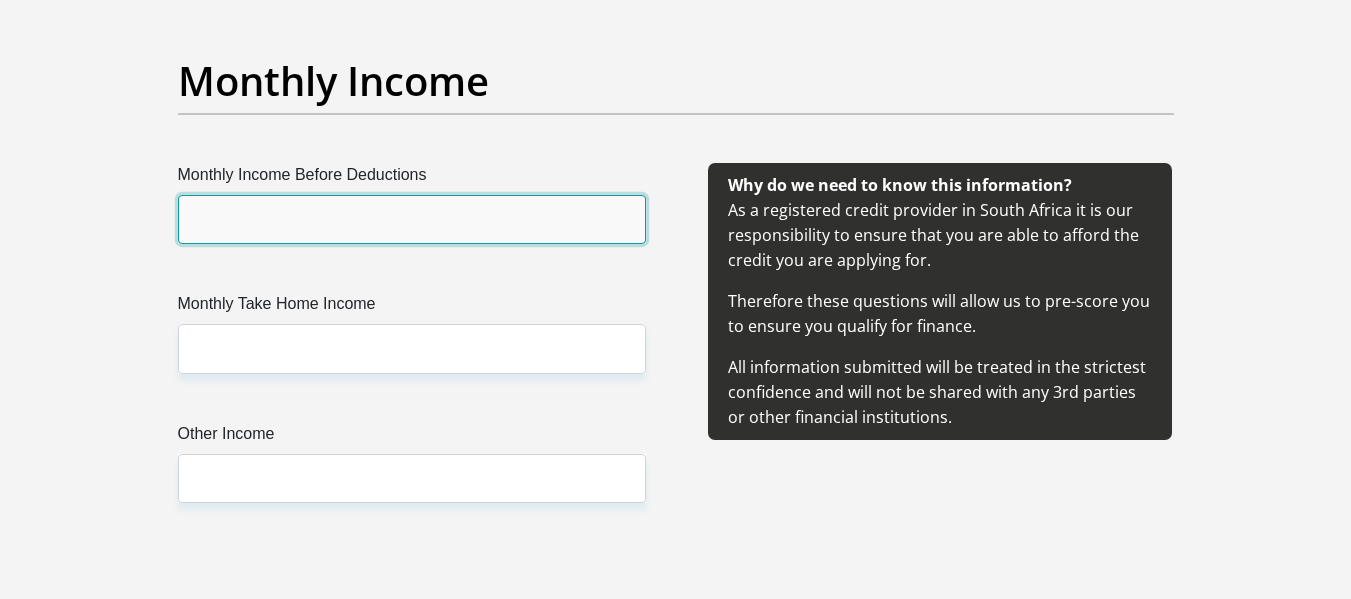 click on "Monthly Income Before Deductions" at bounding box center [412, 219] 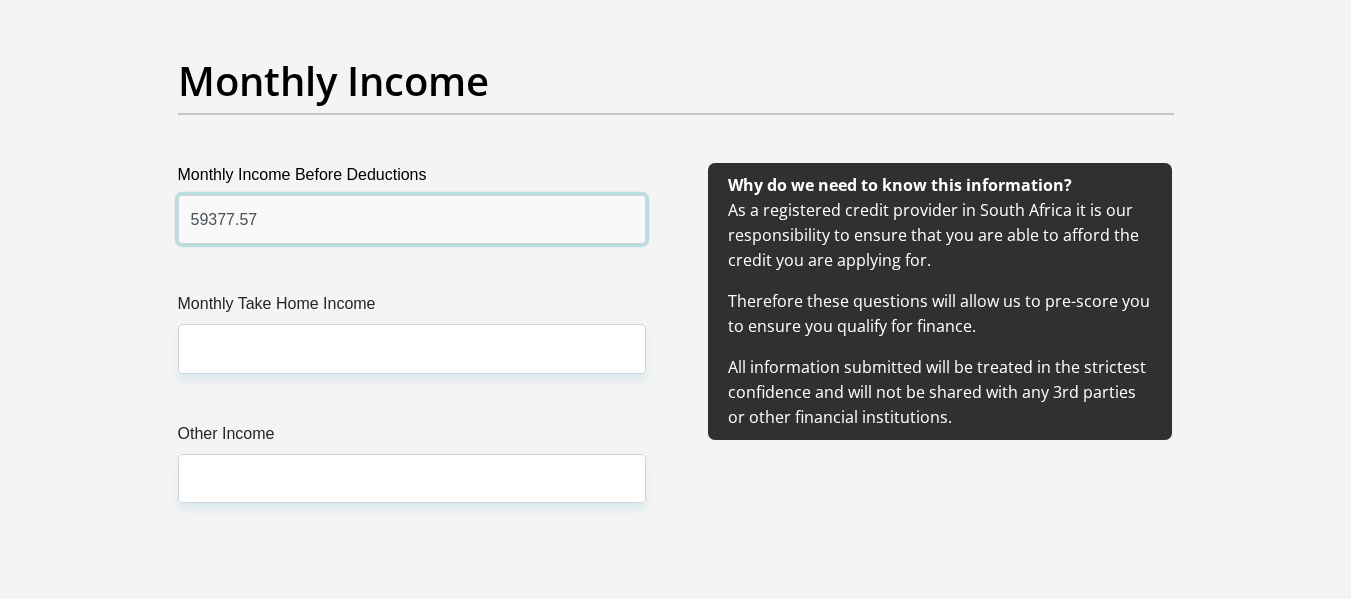 type on "59377.57" 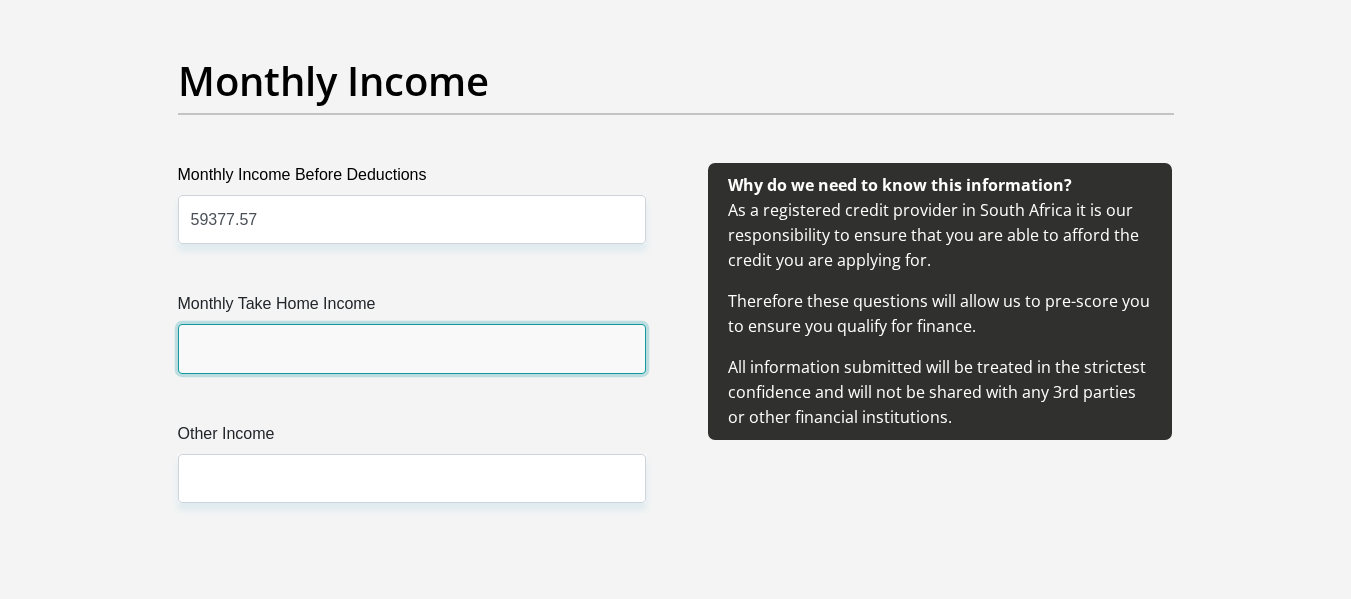 click on "Monthly Take Home Income" at bounding box center (412, 348) 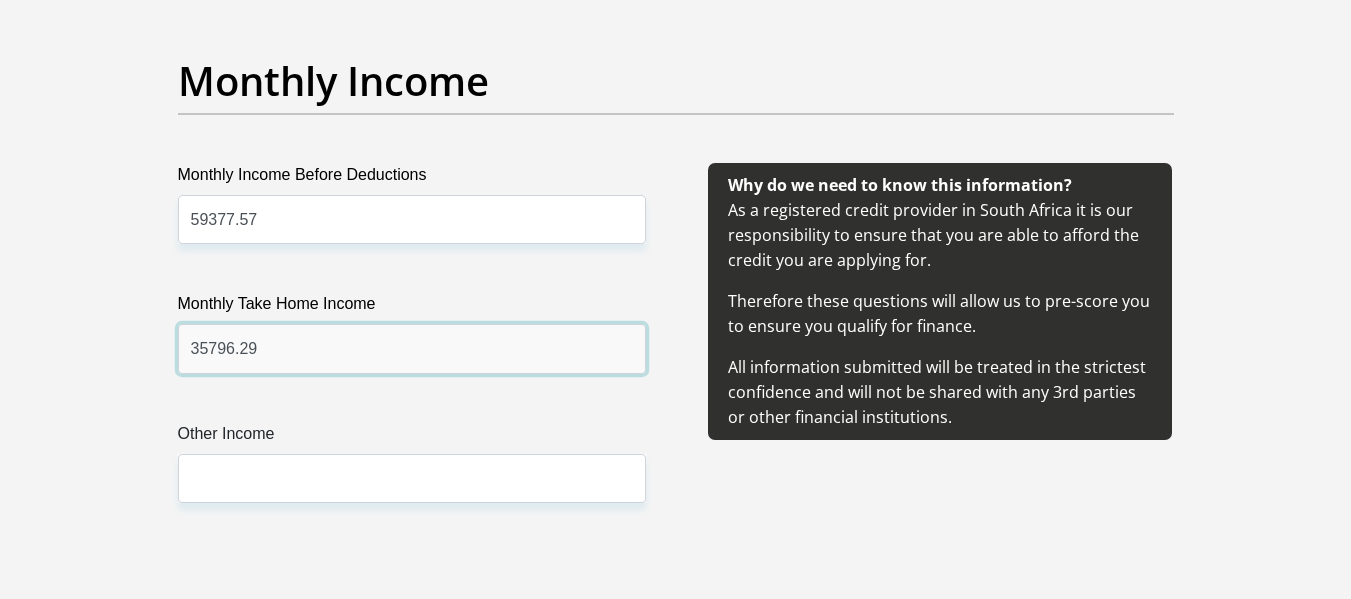 type on "35796.29" 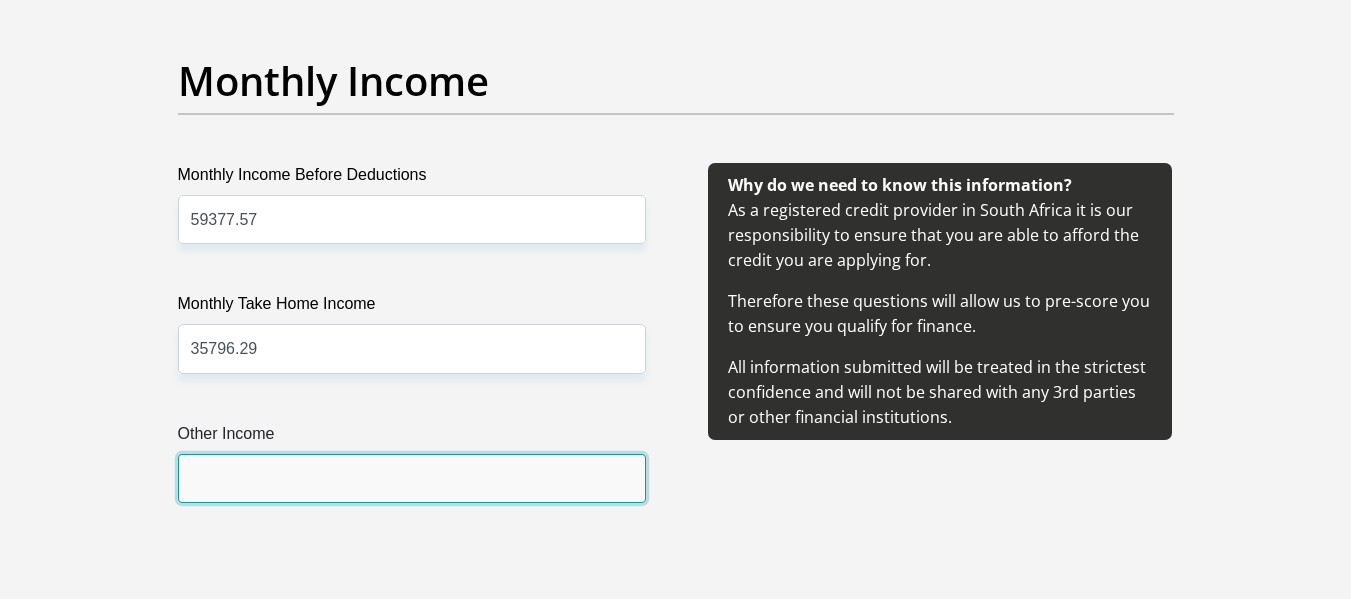 click on "Other Income" at bounding box center [412, 478] 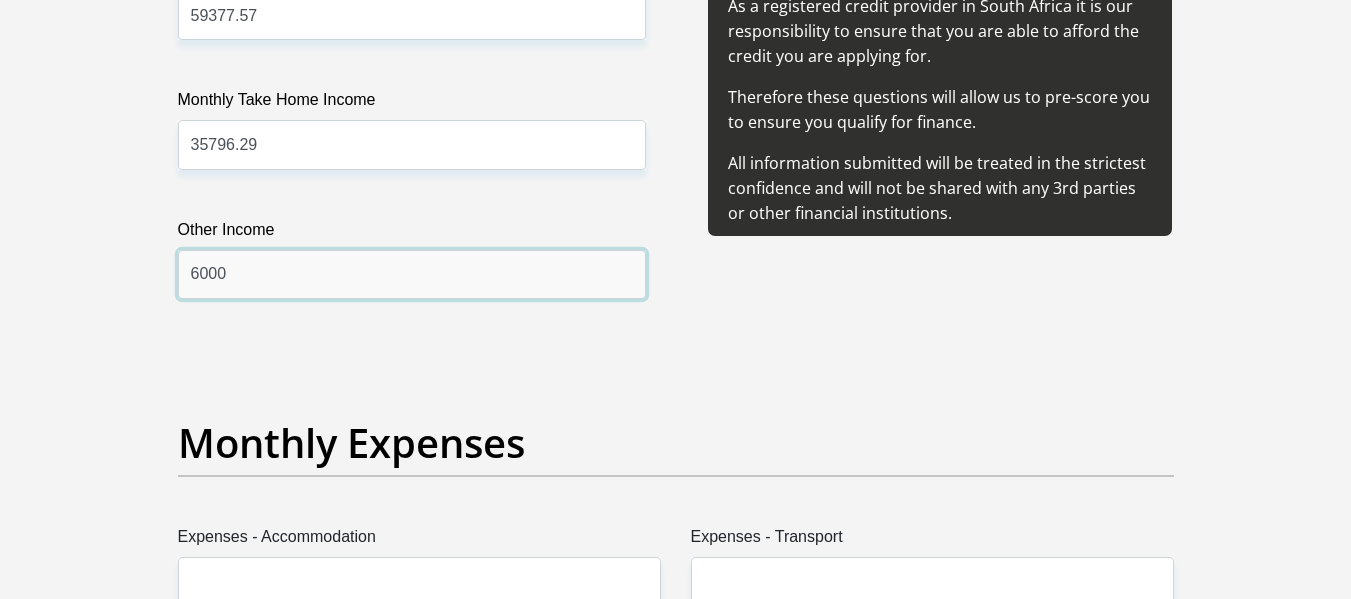 scroll, scrollTop: 2500, scrollLeft: 0, axis: vertical 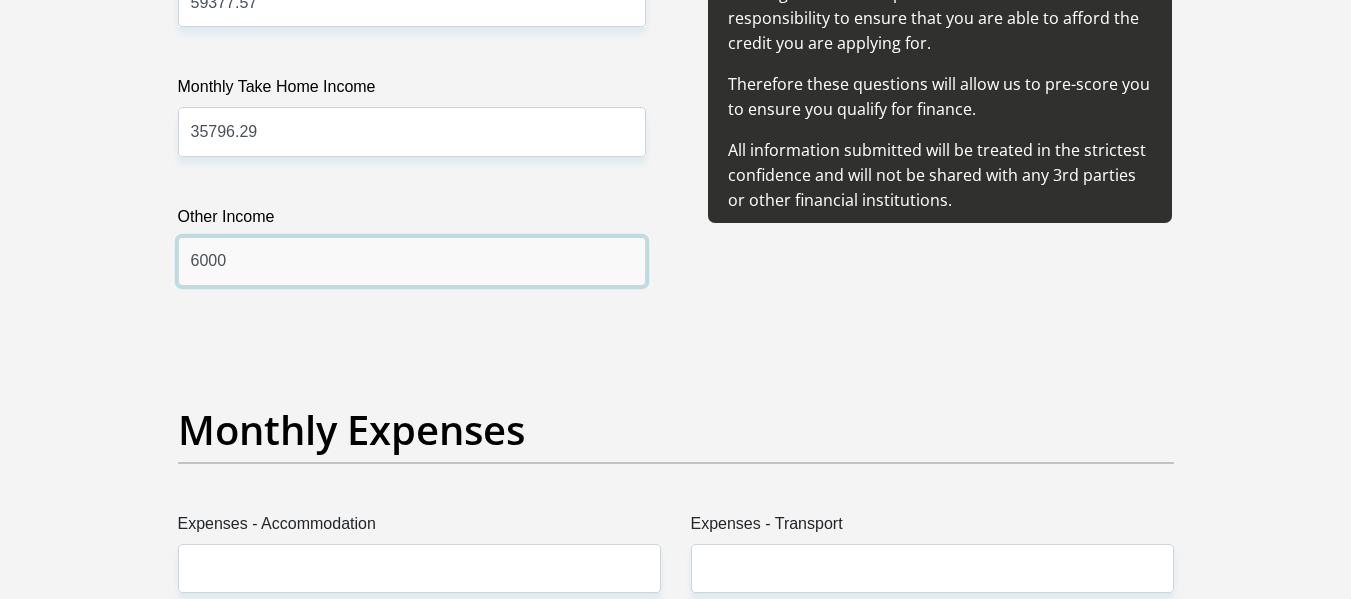 click on "6000" at bounding box center [412, 261] 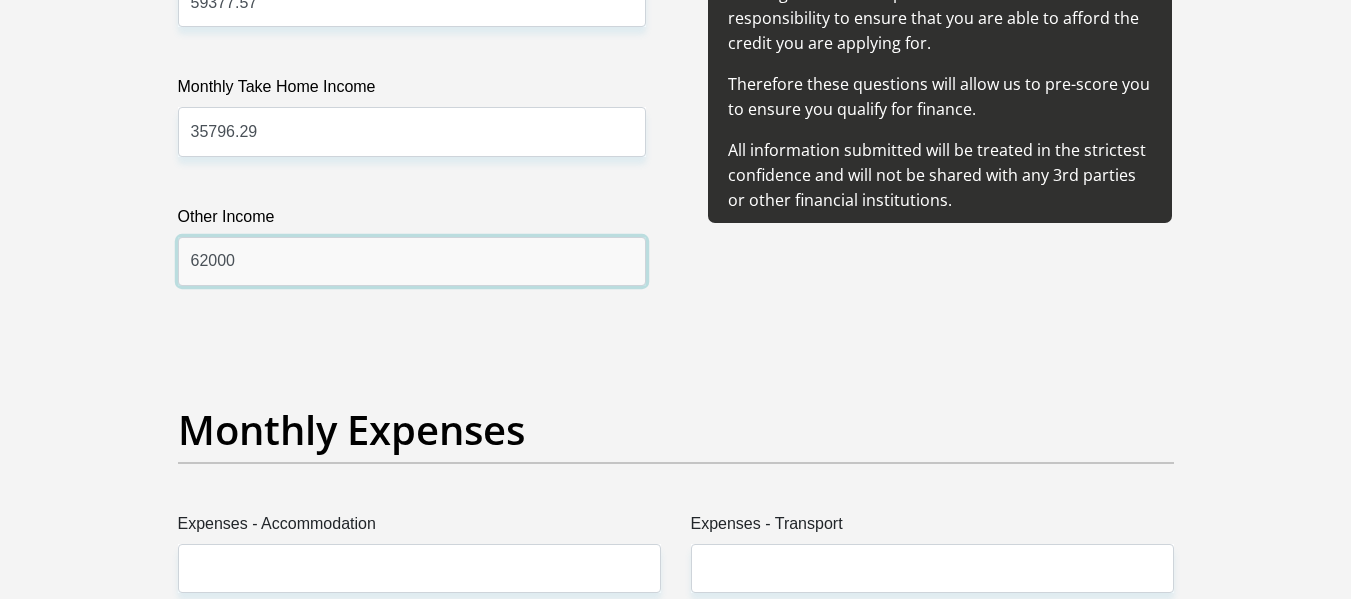 type on "6200" 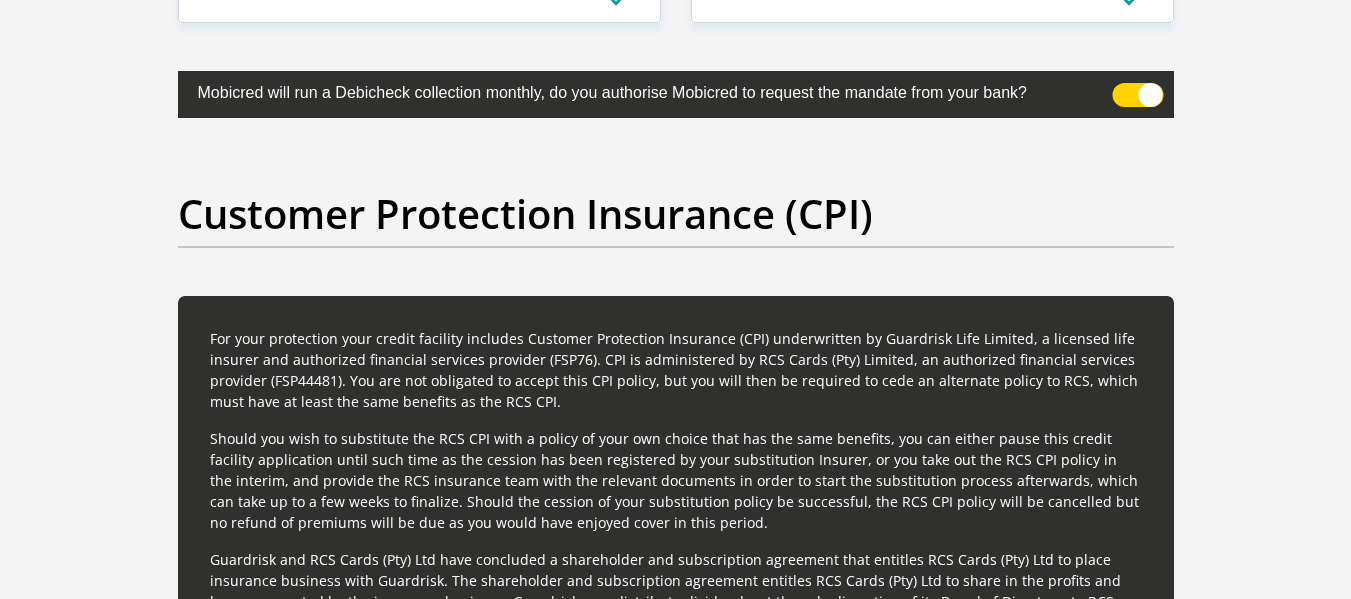 scroll, scrollTop: 5109, scrollLeft: 0, axis: vertical 